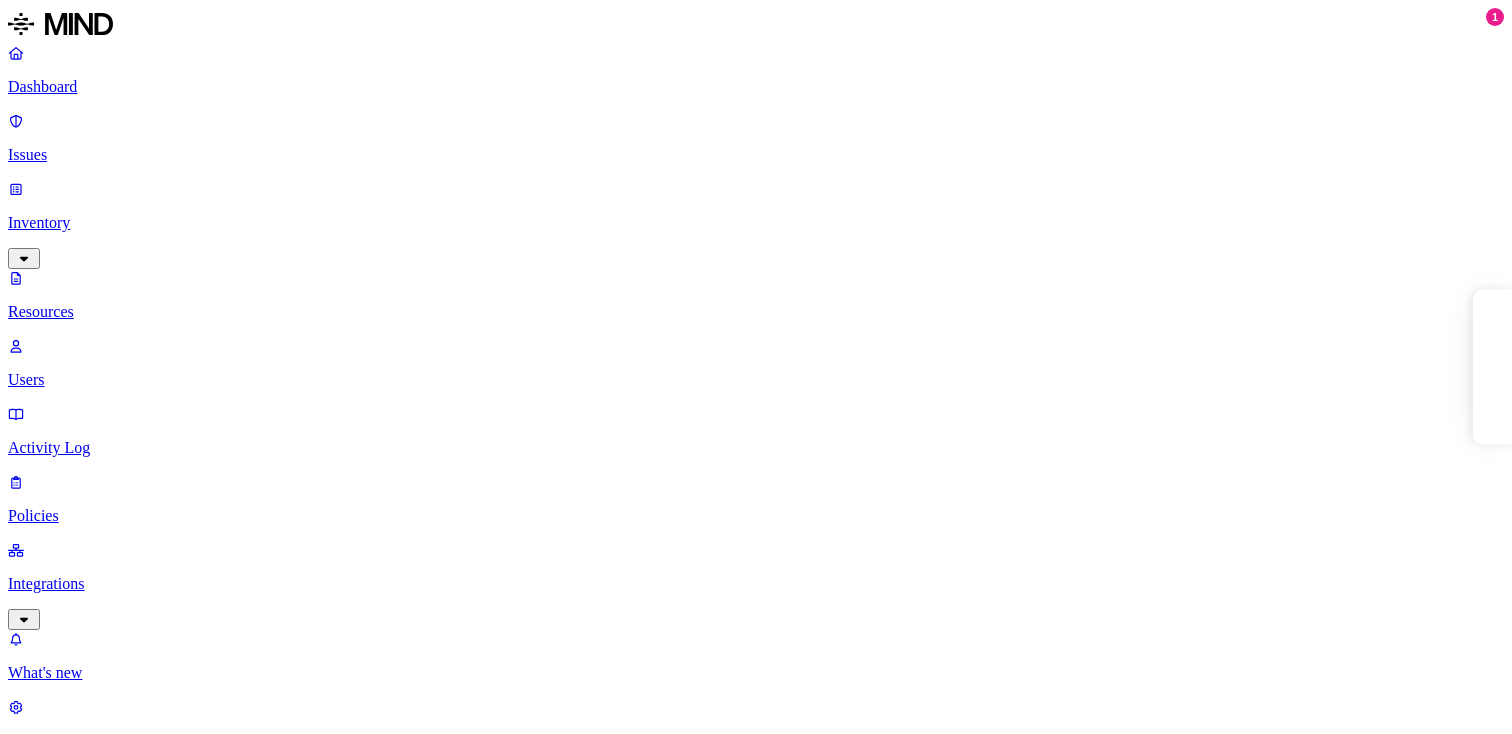 scroll, scrollTop: 0, scrollLeft: 0, axis: both 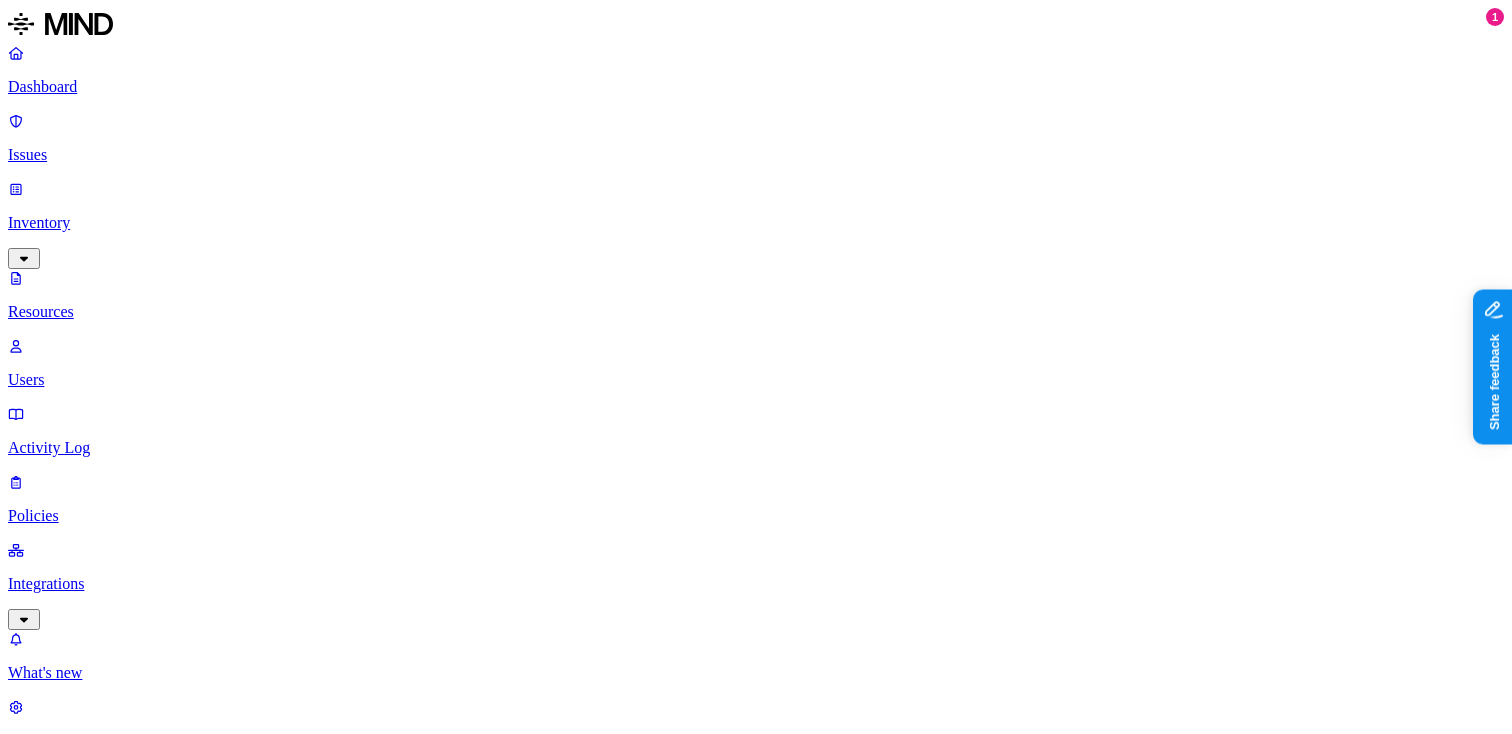 click on "Integrations" at bounding box center (756, 584) 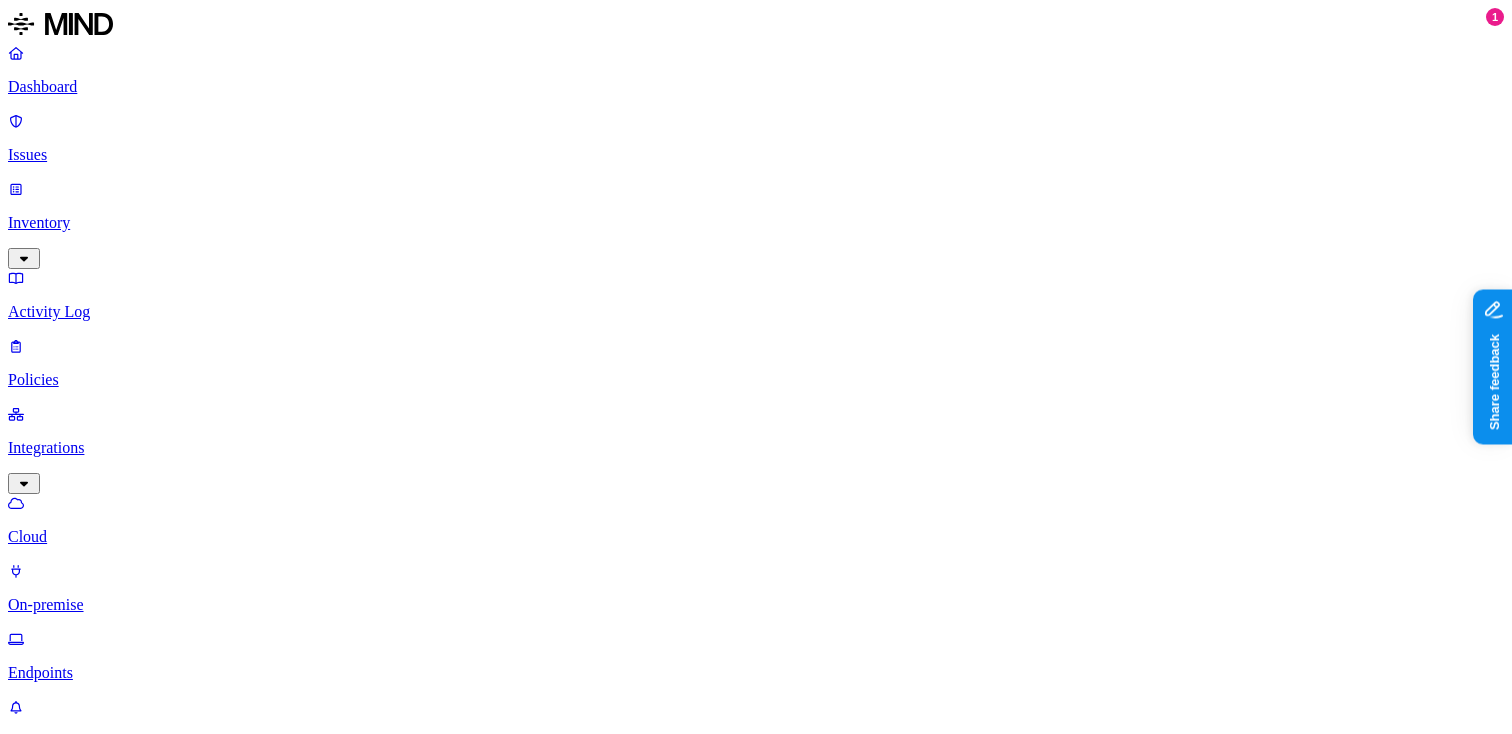 click on "Add Integration" at bounding box center (68, 1116) 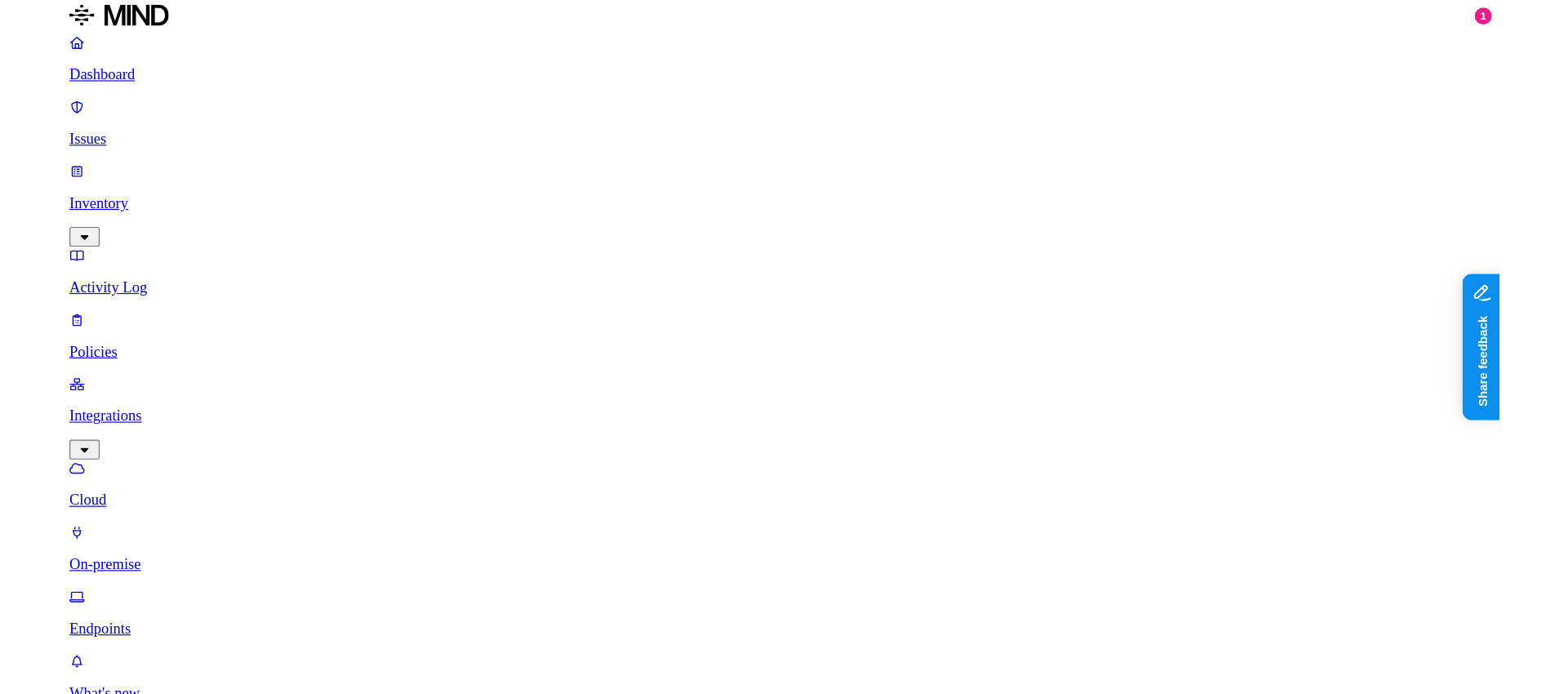 scroll, scrollTop: 131, scrollLeft: 0, axis: vertical 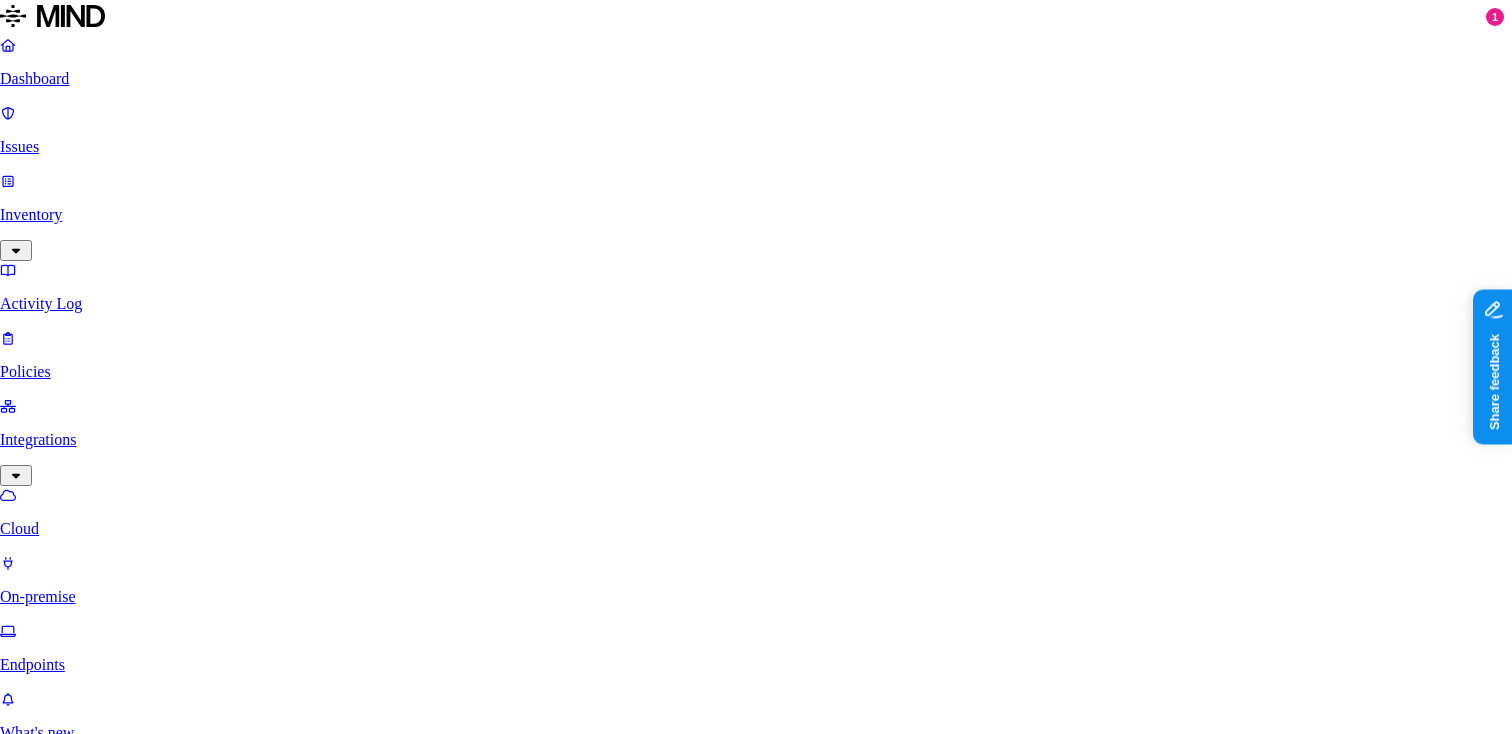 click 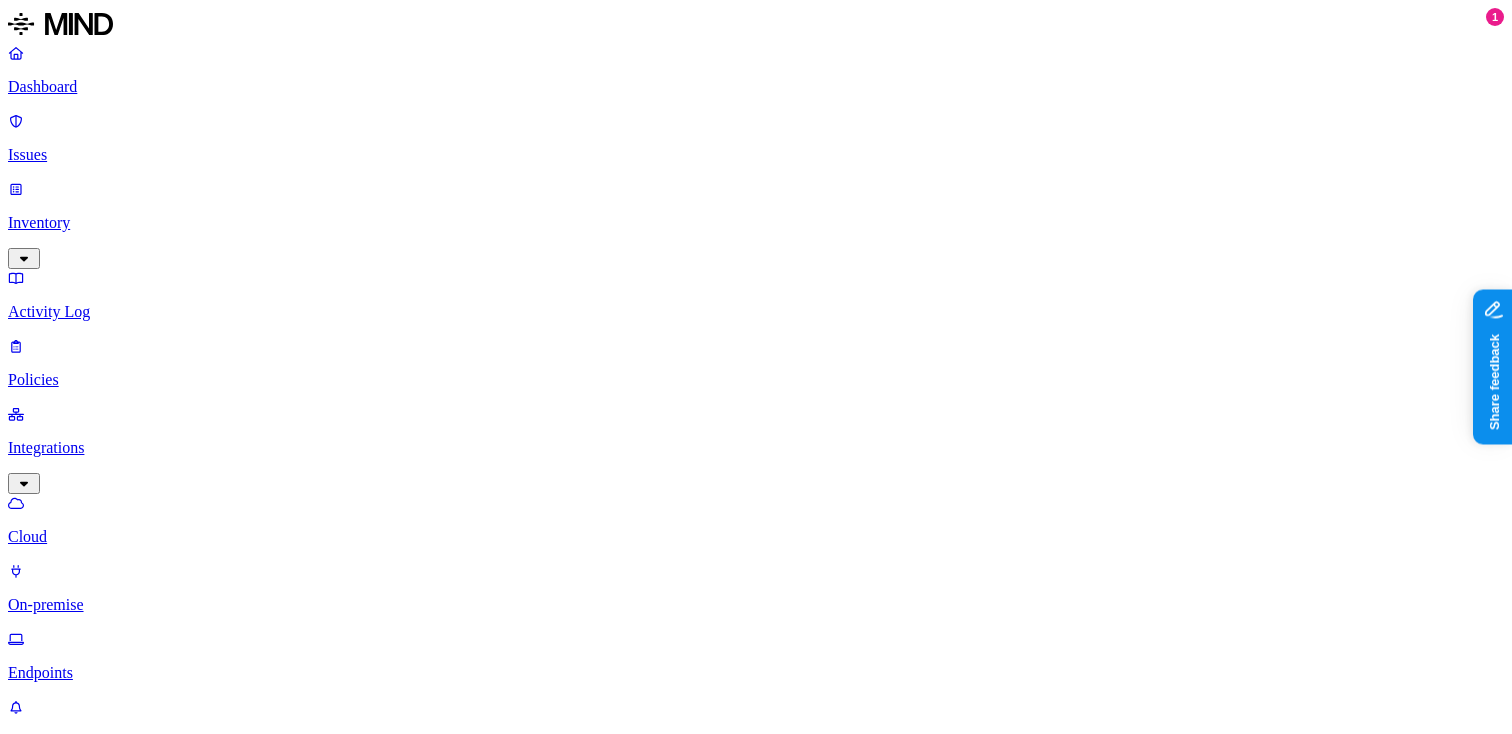 click on "Add Integration" at bounding box center (68, 1116) 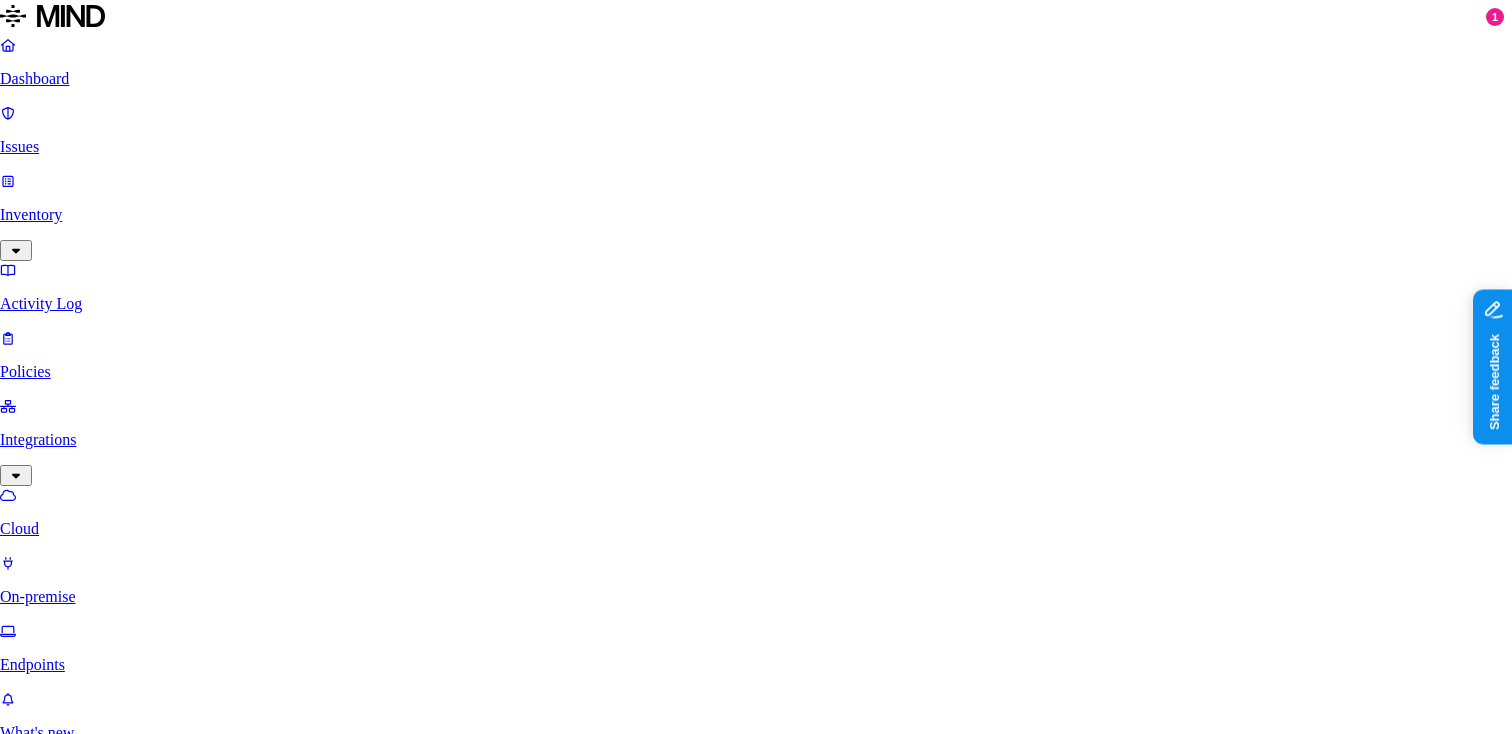 type 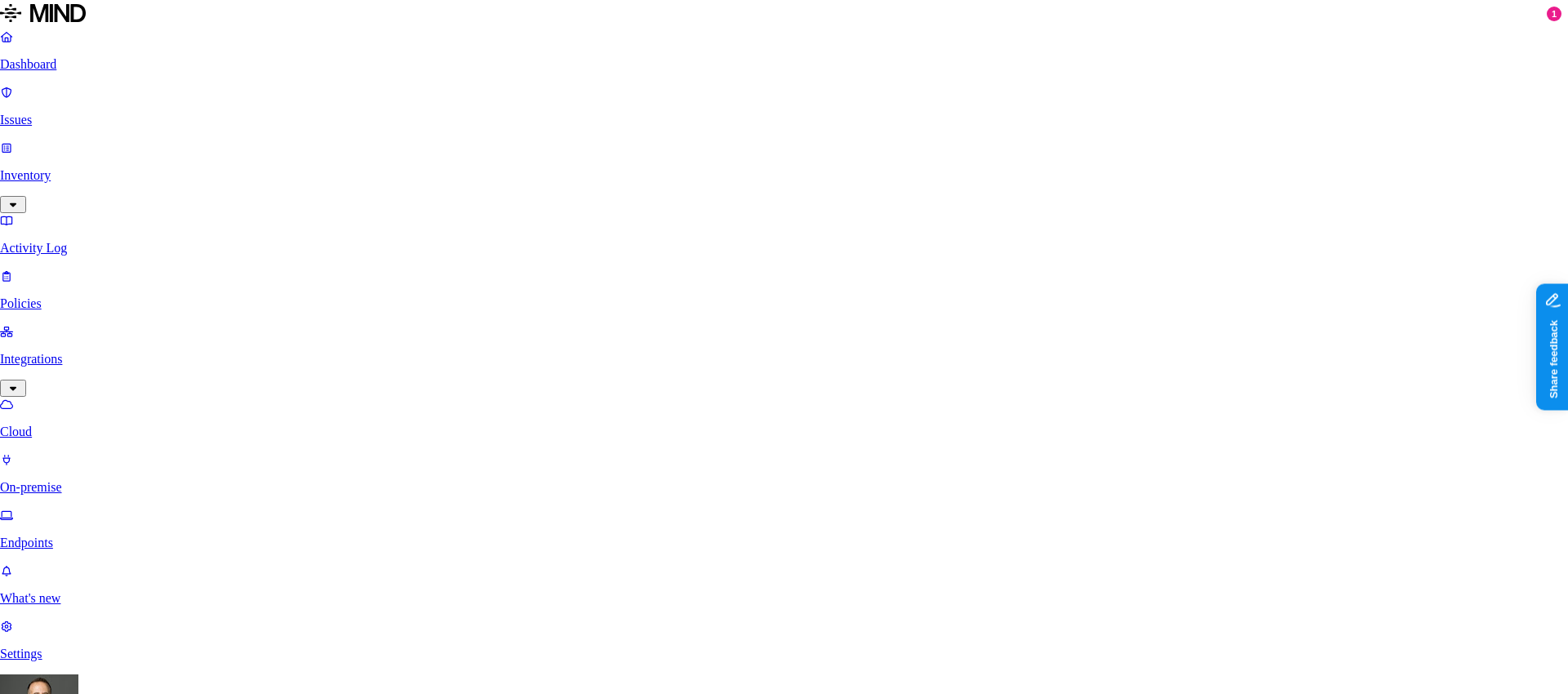 click 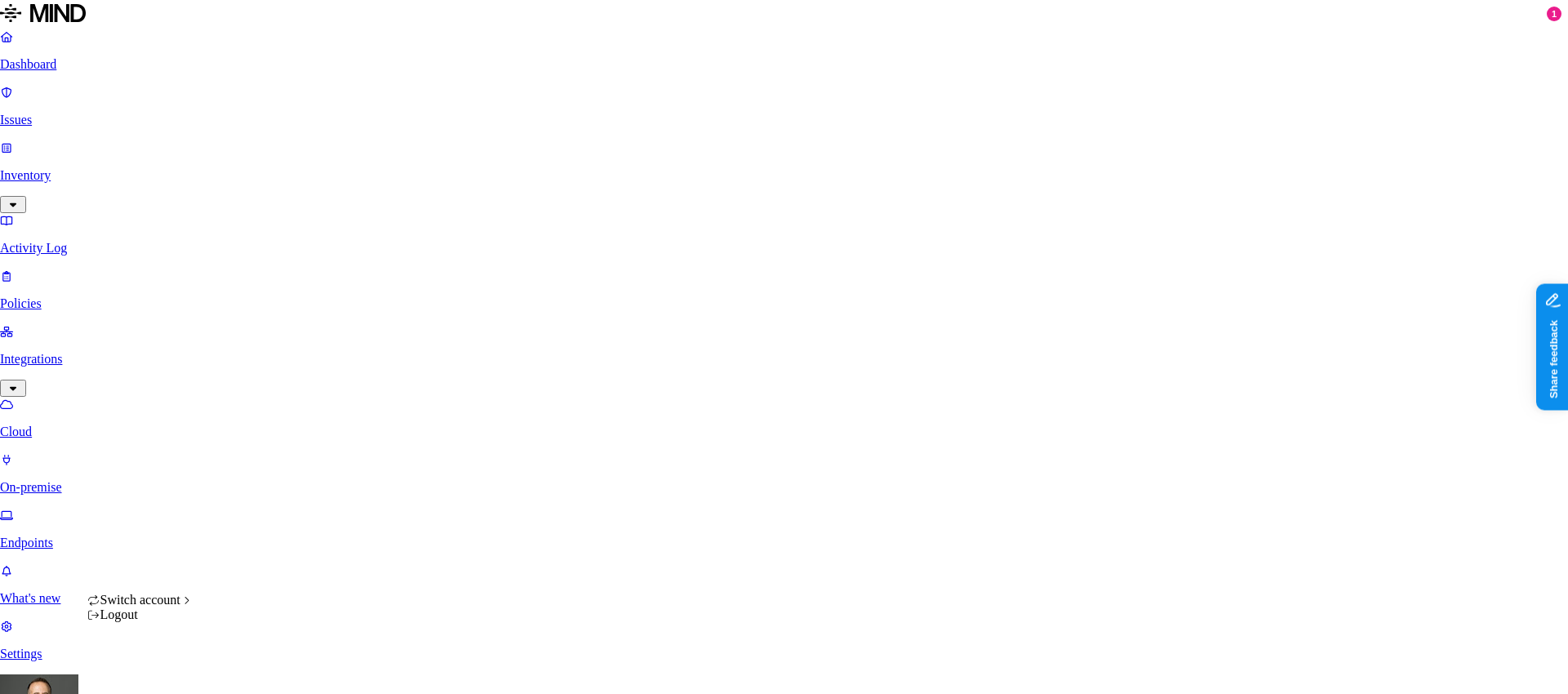 click on "Dashboard Issues Inventory Activity Log Policies Integrations Cloud On-premise Endpoints What's new 1 Settings Tom Mayblum Spirent Cloud integrations Add Integration Cloud applications File Share spczoamindcon01  Online spccalfs01-Transfer File Share spczoamindcon01  Online spccalfs02-Home File Share spczoamindcon01  Online spccrwfs03-CrawHR Office 365 Online Spirent O365 Tenant Communication Slack Online Spirent
Switch account Logout" at bounding box center (784, 809) 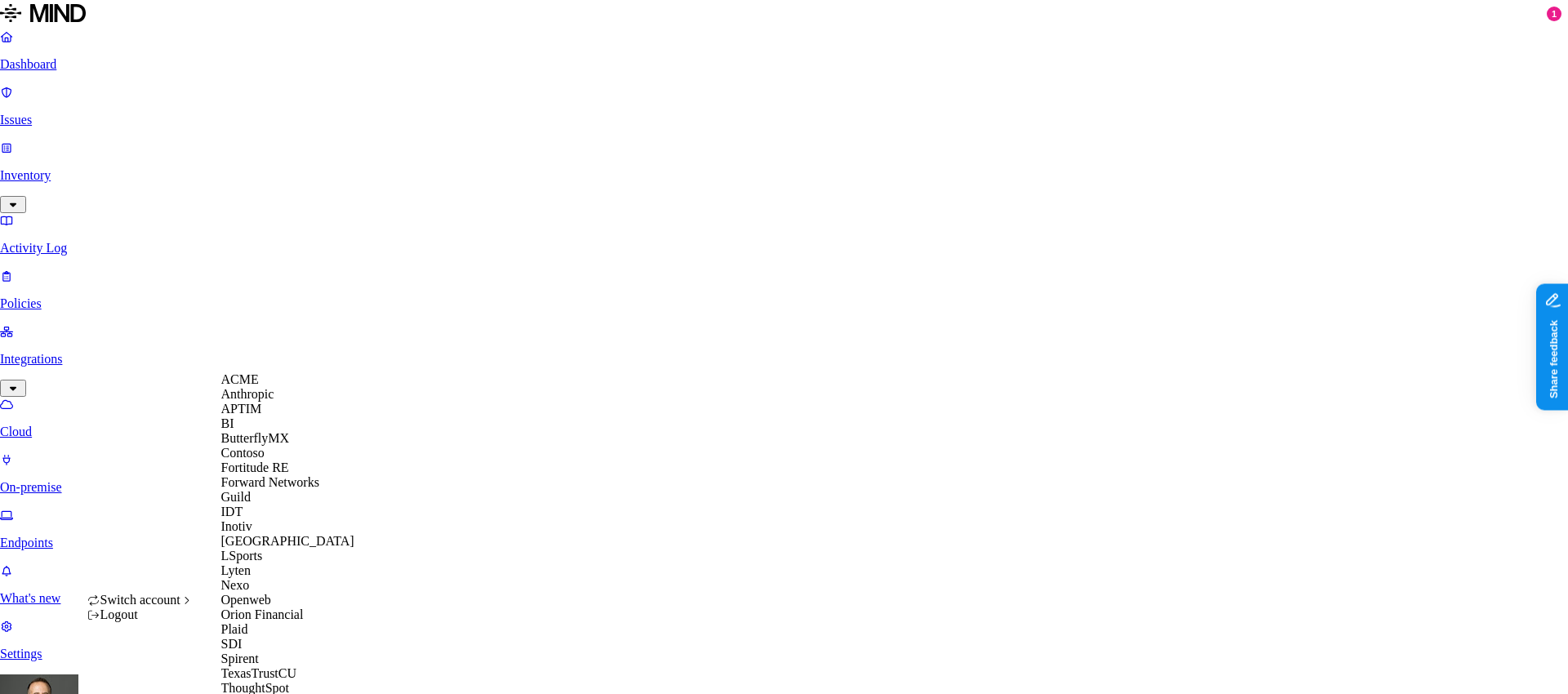 click on "APTIM" at bounding box center (287, 409) 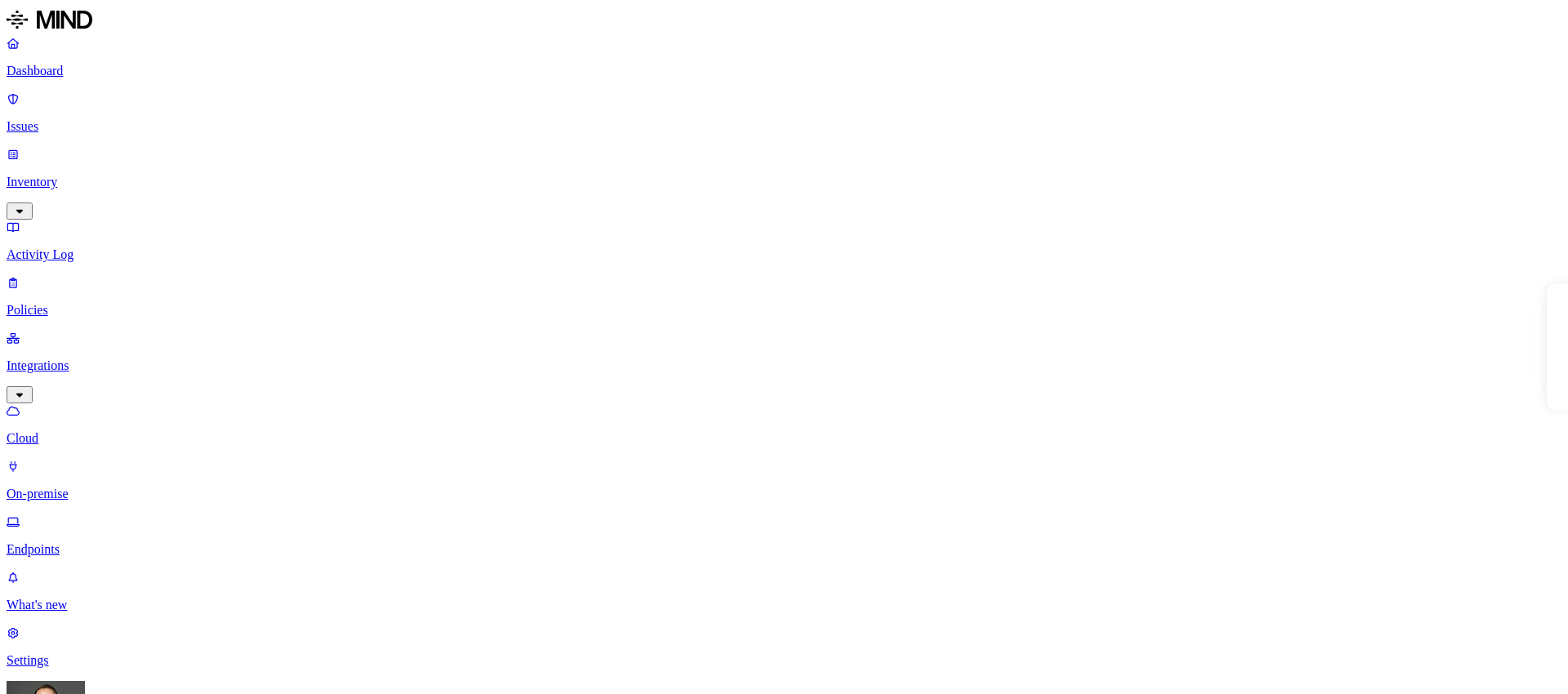 scroll, scrollTop: 0, scrollLeft: 0, axis: both 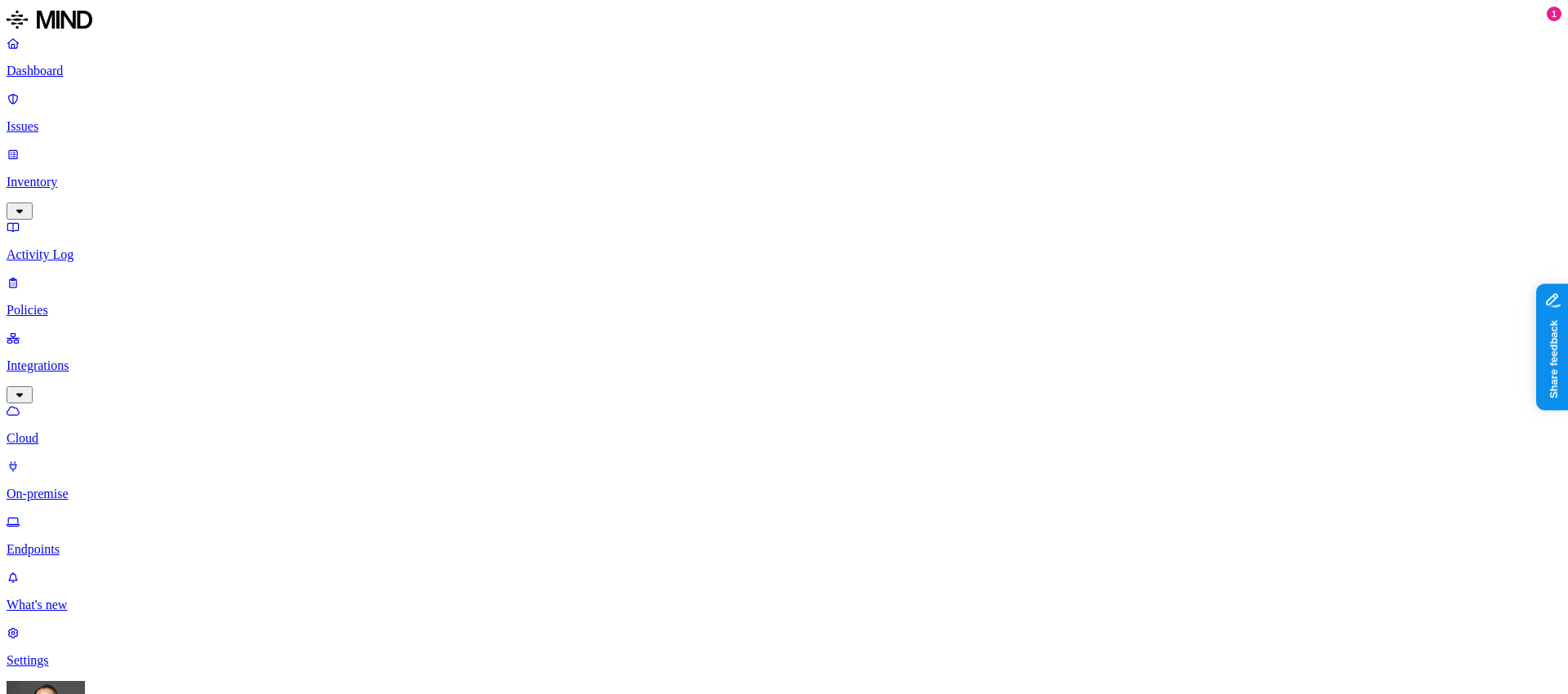 click on "Inventory" at bounding box center (784, 182) 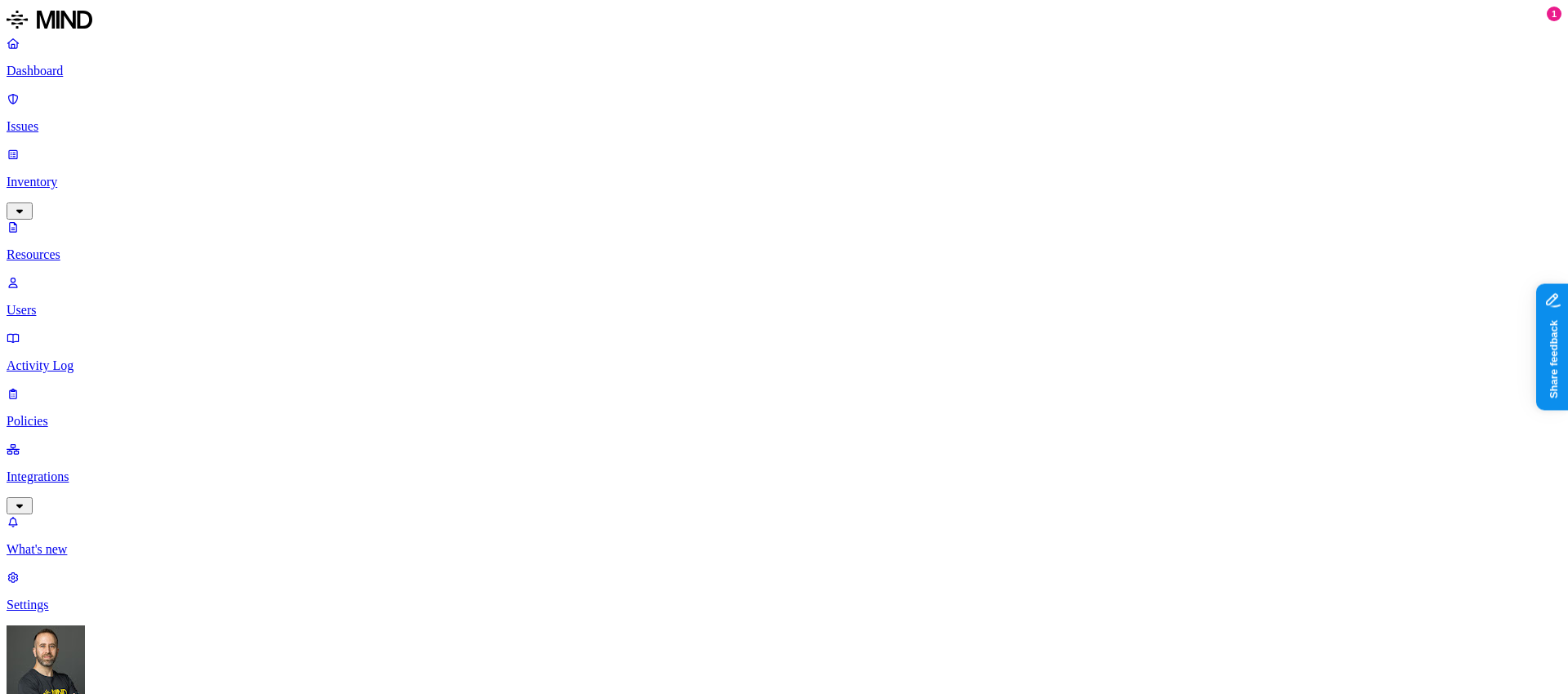 click on "Dashboard" at bounding box center (784, 71) 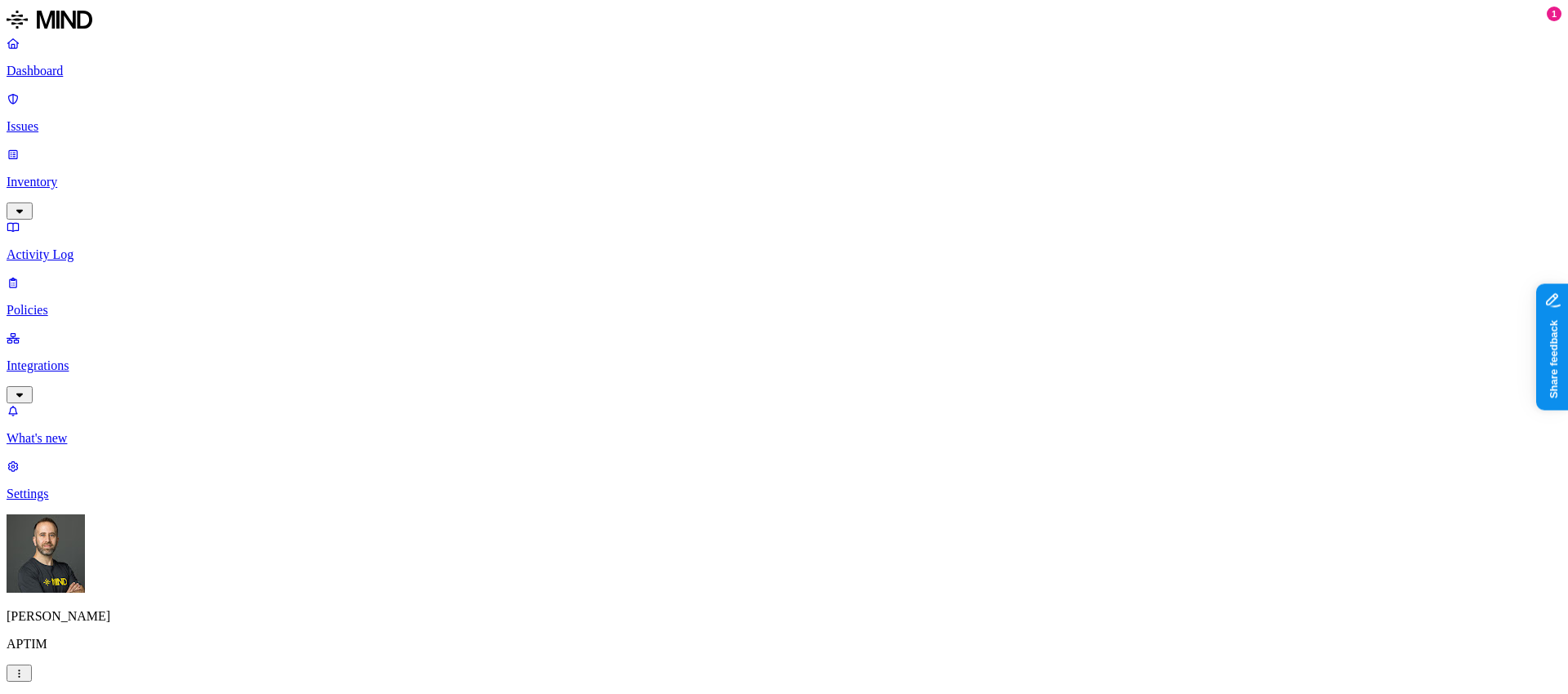click on "Inventory" at bounding box center [784, 182] 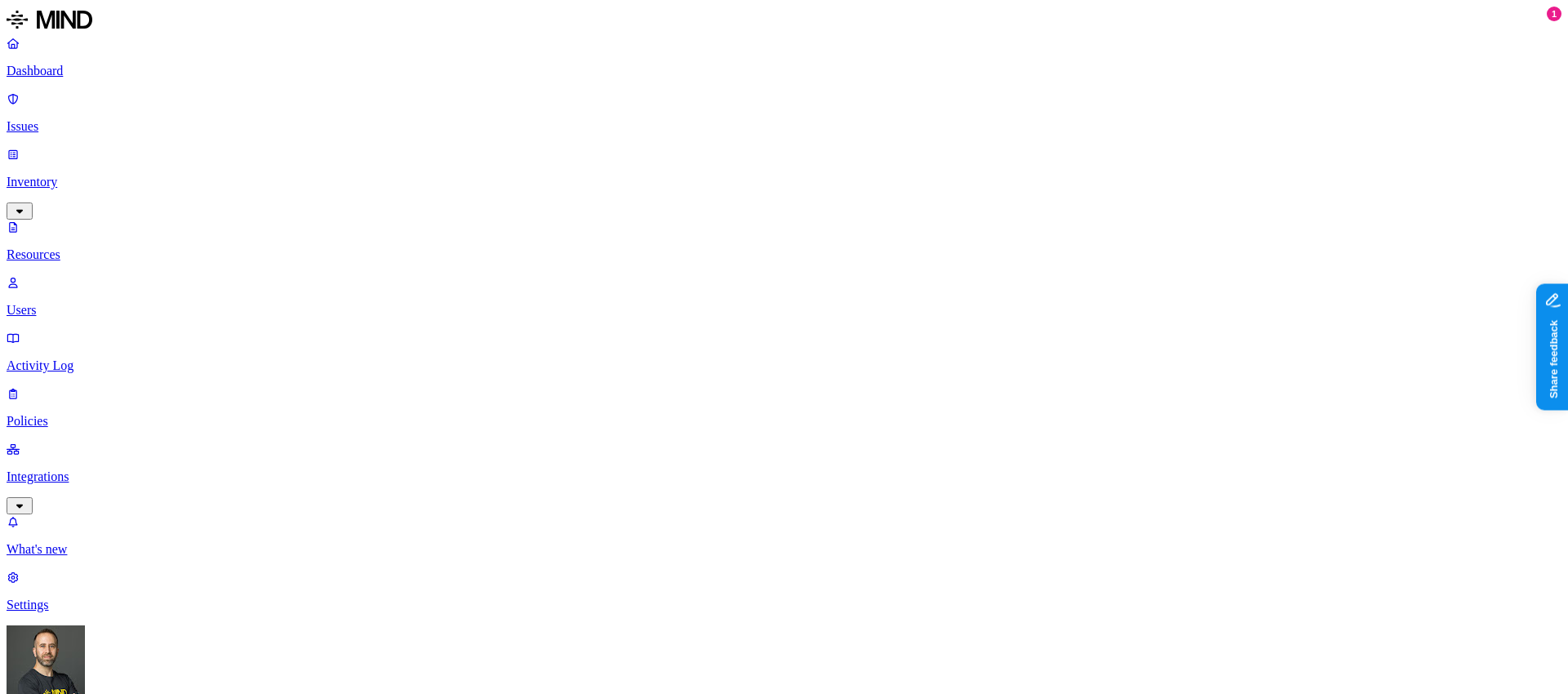 click on "Kind" at bounding box center [30, 873] 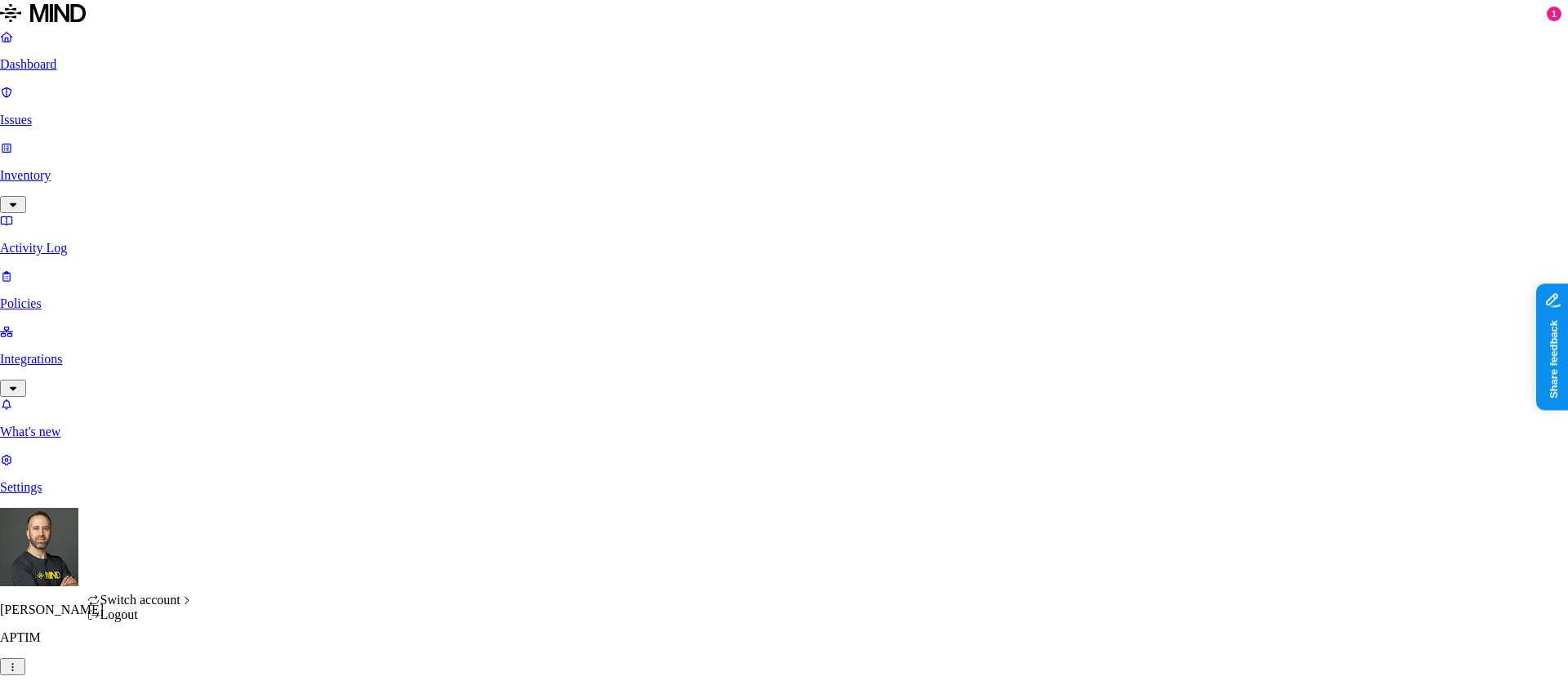 click on "Dashboard Issues Inventory Activity Log Policies Integrations What's new 1 Settings Tom Mayblum APTIM Dashboard 0 Discovery Detection Prevention Last update: 01:11 PM Scanned resources 3.16M Resources by integration 3.16M APTIM O365 Integration PII 588K Person Name 471K Email address 359K Phone number 301K Address 239K SSN 6.22K Date of birth 2.4K PCI 516 Credit card 514 Secrets 3.46K Password 3.3K AWS credentials 72 Encryption Key 72 OpenAI API Key 17 GCP credentials 3 Azure credentials 1 Other 65.9K Source code 65.1K CUI 816 Top resources with sensitive data Resource Sensitive records Owner Last access Store Support Contacts - FACILITIES FOLKS.xlsx Email address 5000 Person Name 492 Address 5000 Phone number 5000 Greco, Amanda L. Jun 24, 2025, 04:52 AM Accounts Contacts and Leads and Contacts.xlsx Email address 5000 Person Name 709 Address 5000 Phone number 2490 Pfeiffer, Scott Past SEE Customers.csv Email address 5000 Individual Taxpayer Identification 2 Person Name 1944 Phone number 5000 4755 1" at bounding box center [784, 1292] 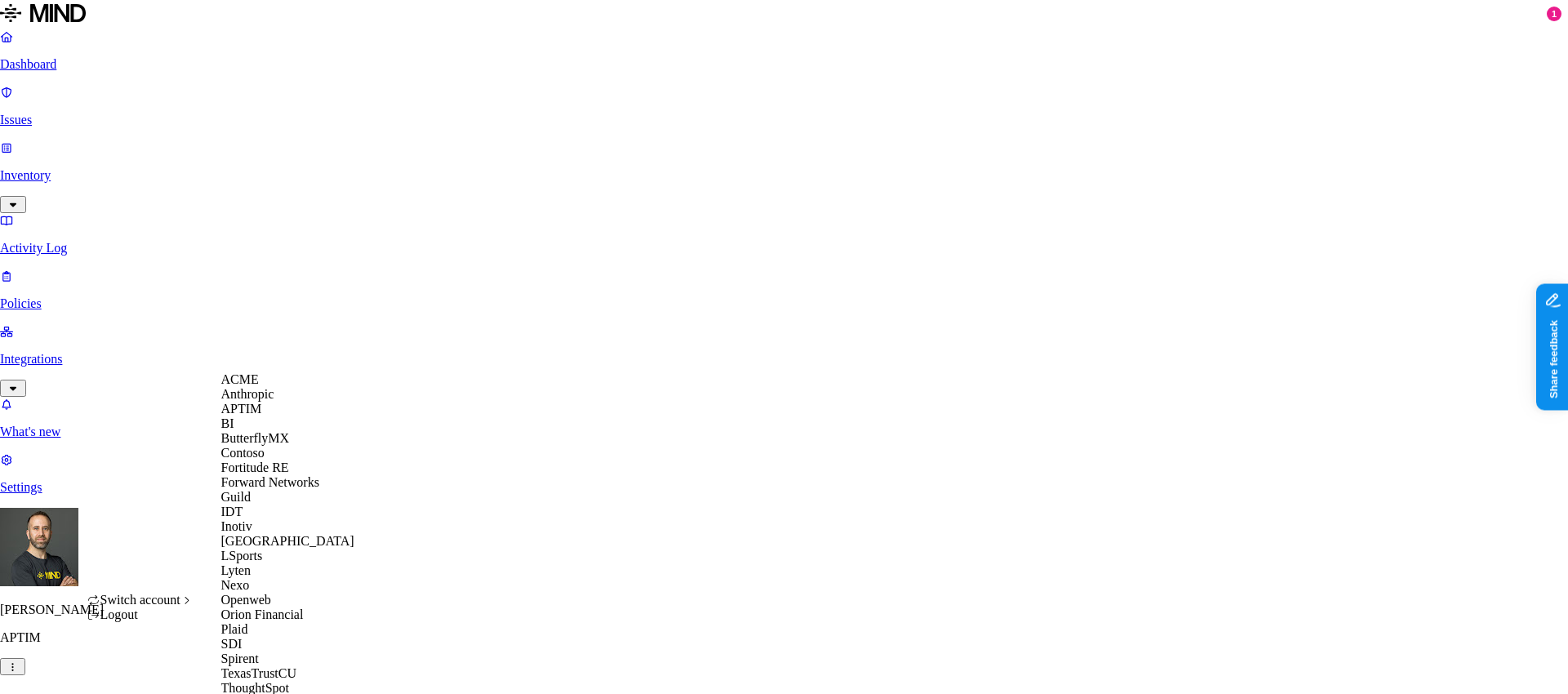 scroll, scrollTop: 457, scrollLeft: 0, axis: vertical 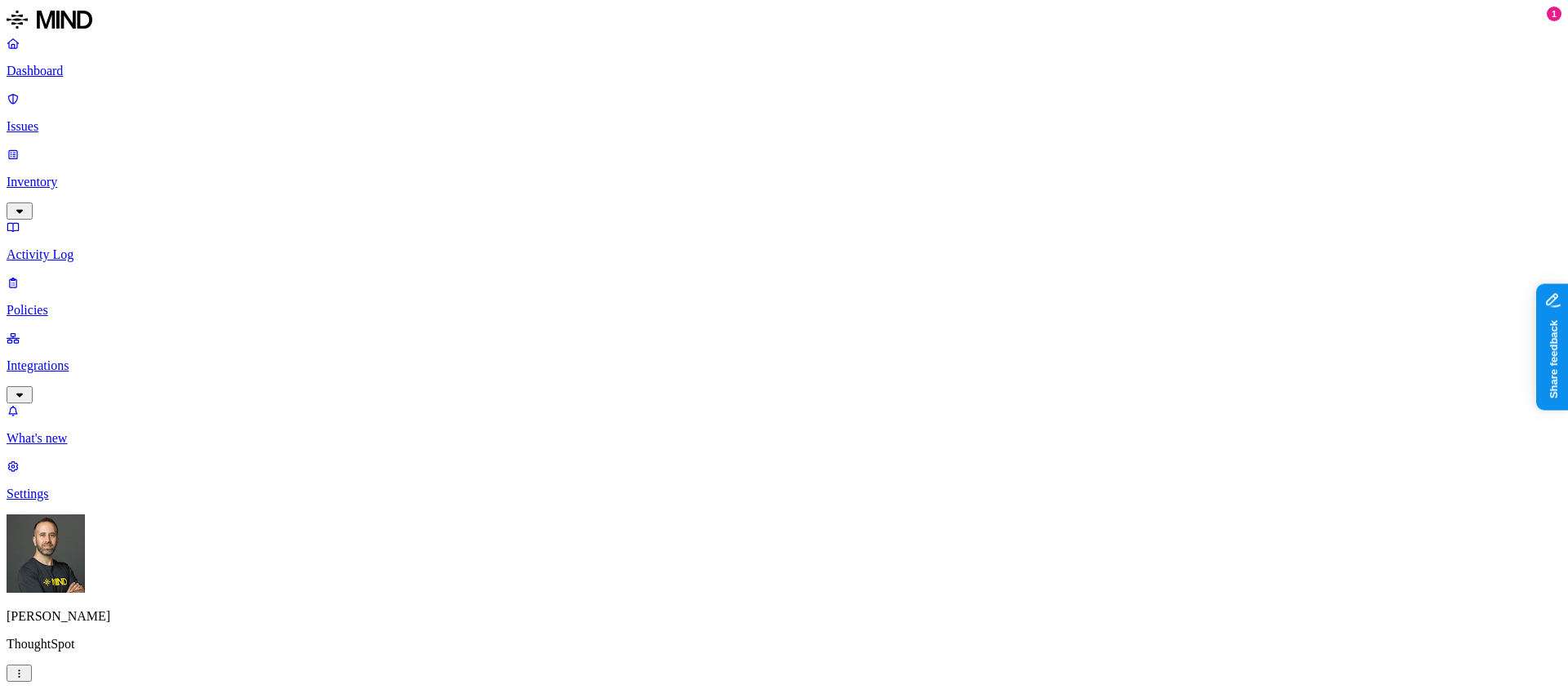 click on "Inventory" at bounding box center [784, 182] 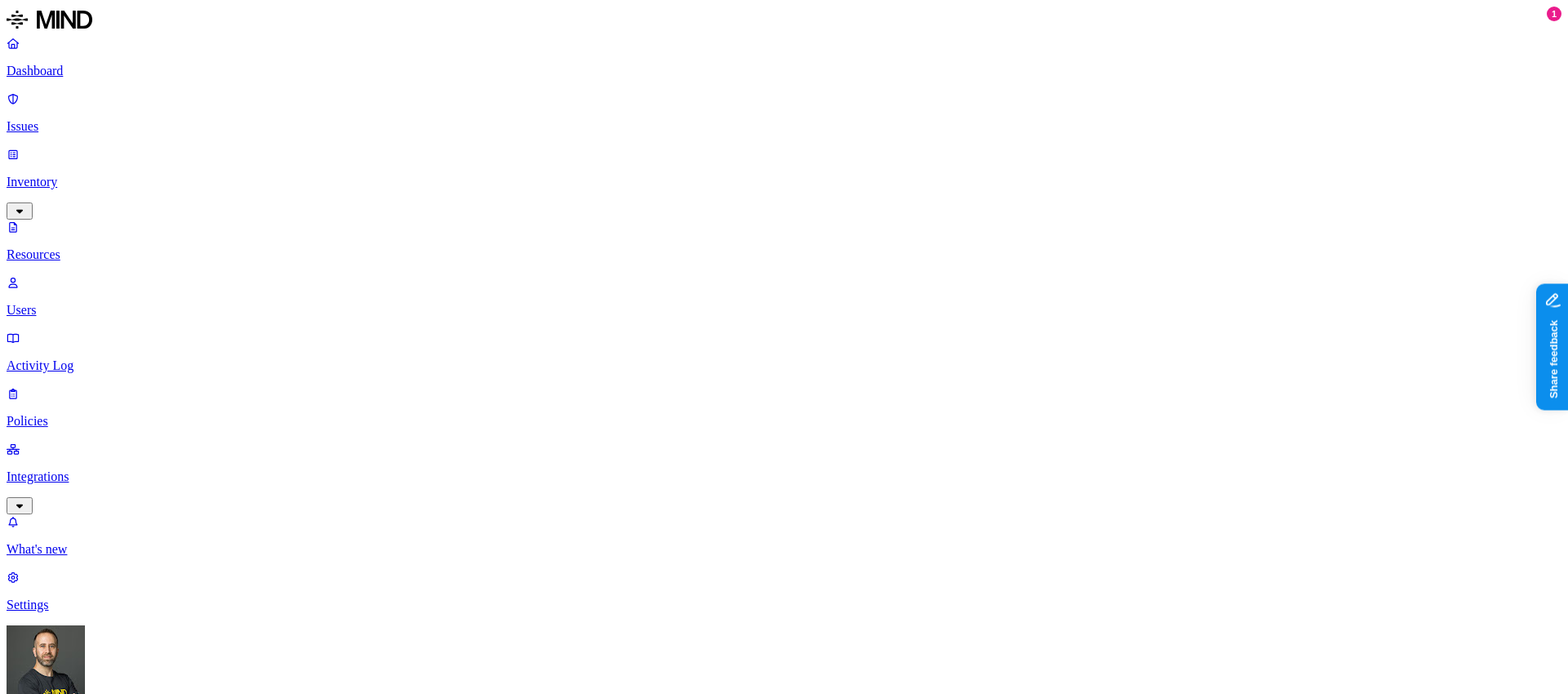 click on "Users" at bounding box center (784, 310) 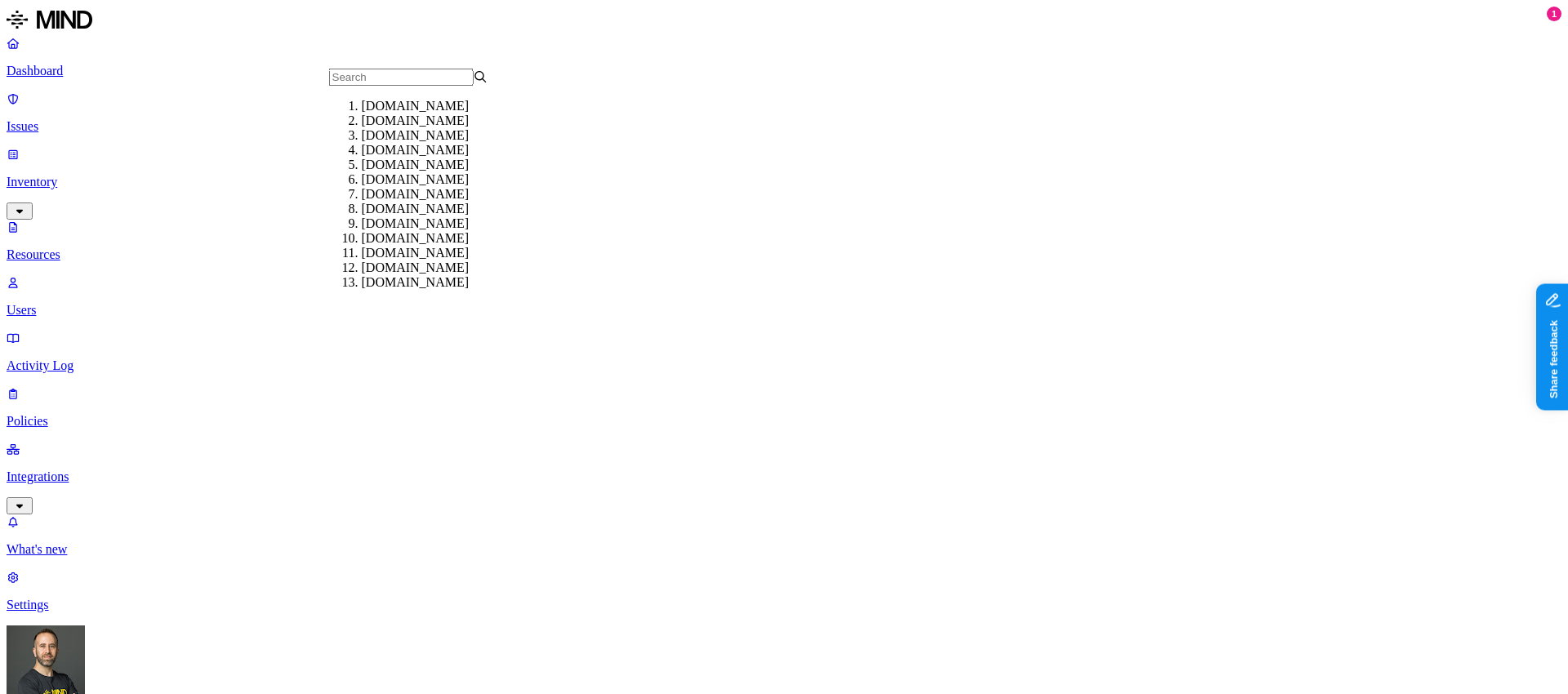 click on "[DOMAIN_NAME]" at bounding box center [441, 106] 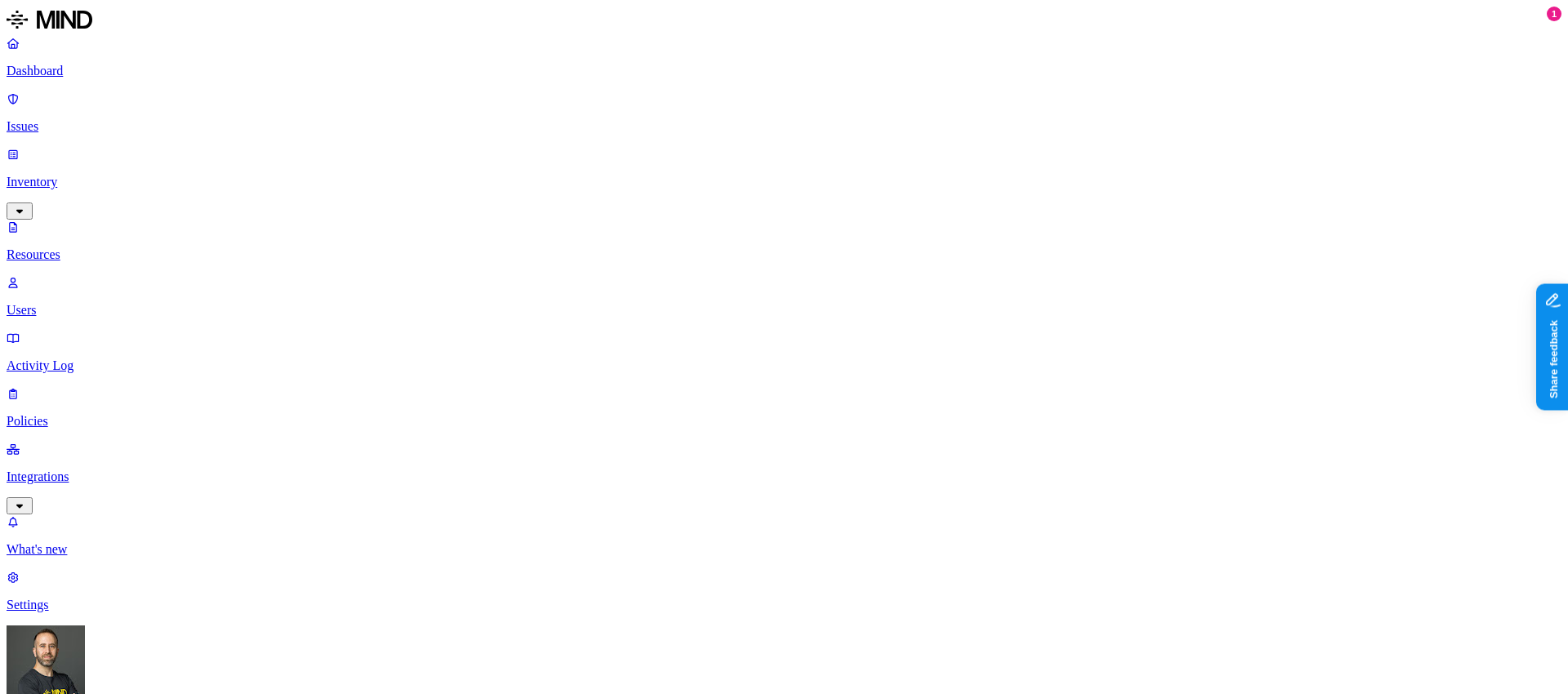 click on "Email domain: [DOMAIN_NAME] Type Department Status Risk 4,898 Users" at bounding box center (784, 914) 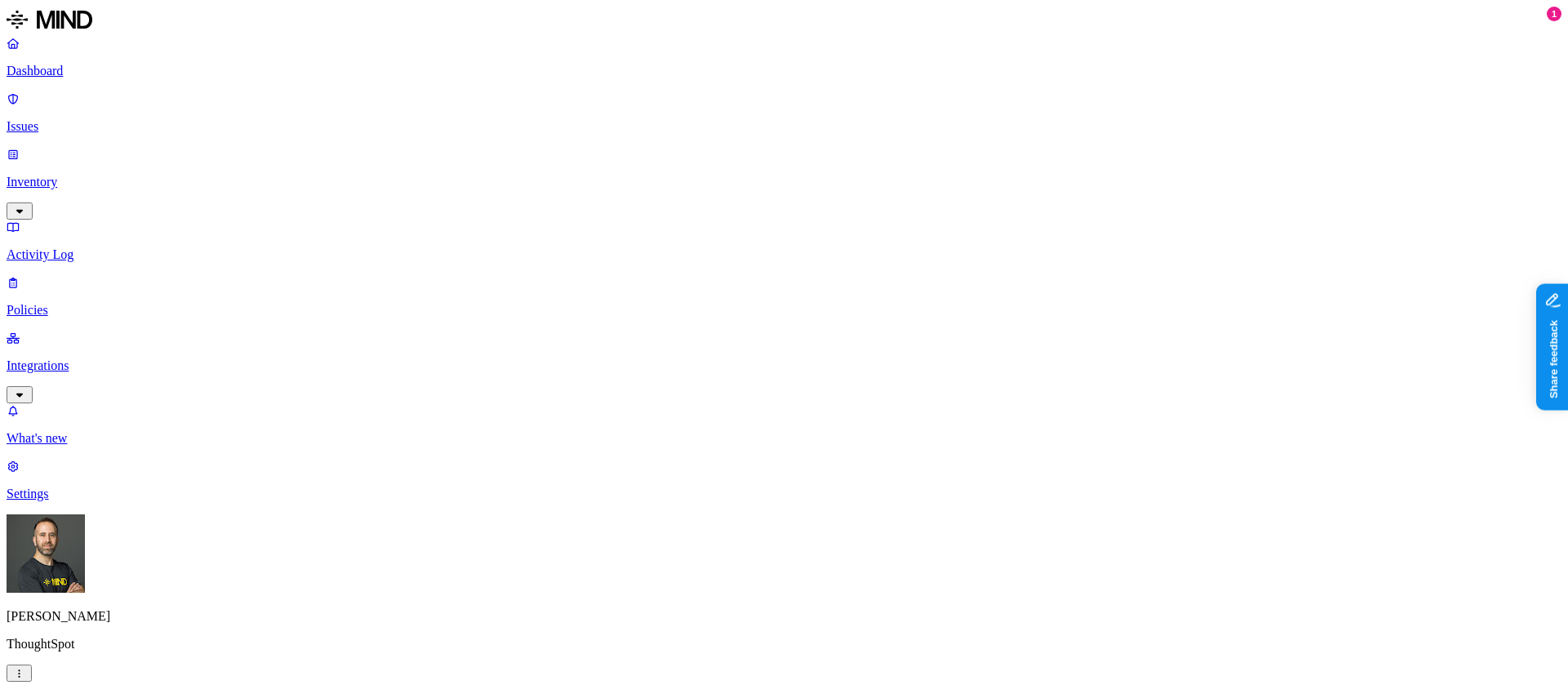 click on "Detection" at bounding box center (97, 1646) 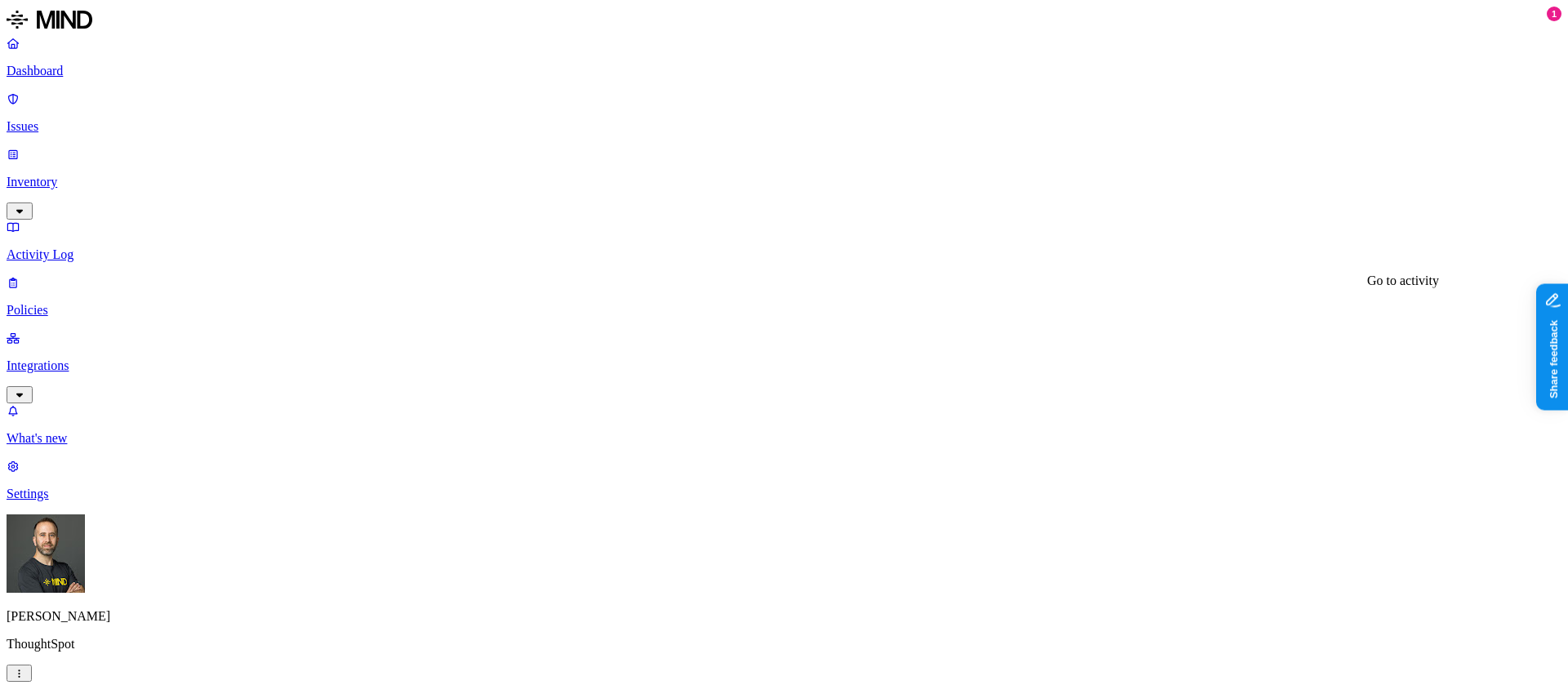 click on "The file Screenshot [DATE] 9.49.29 PM.png was downloaded" at bounding box center (169, 1876) 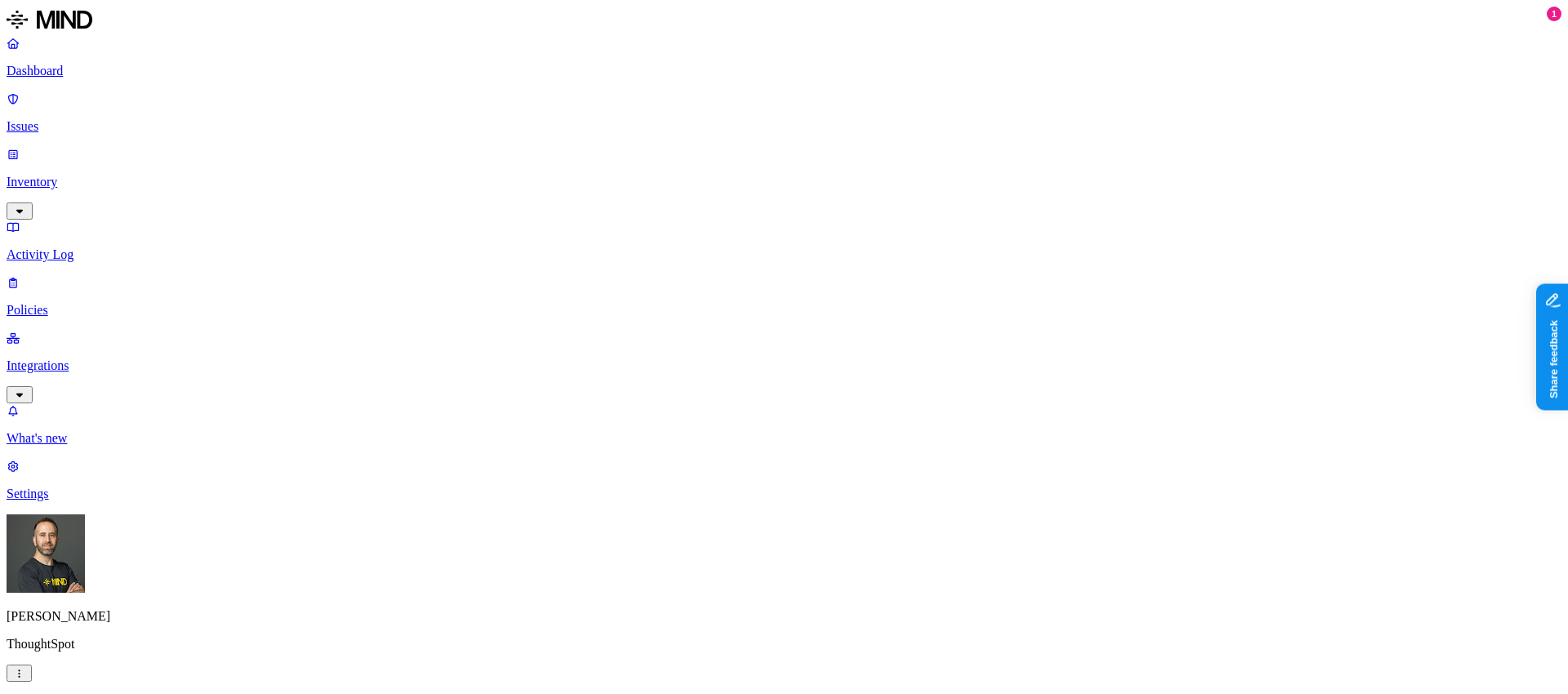 click at bounding box center (19, 1324) 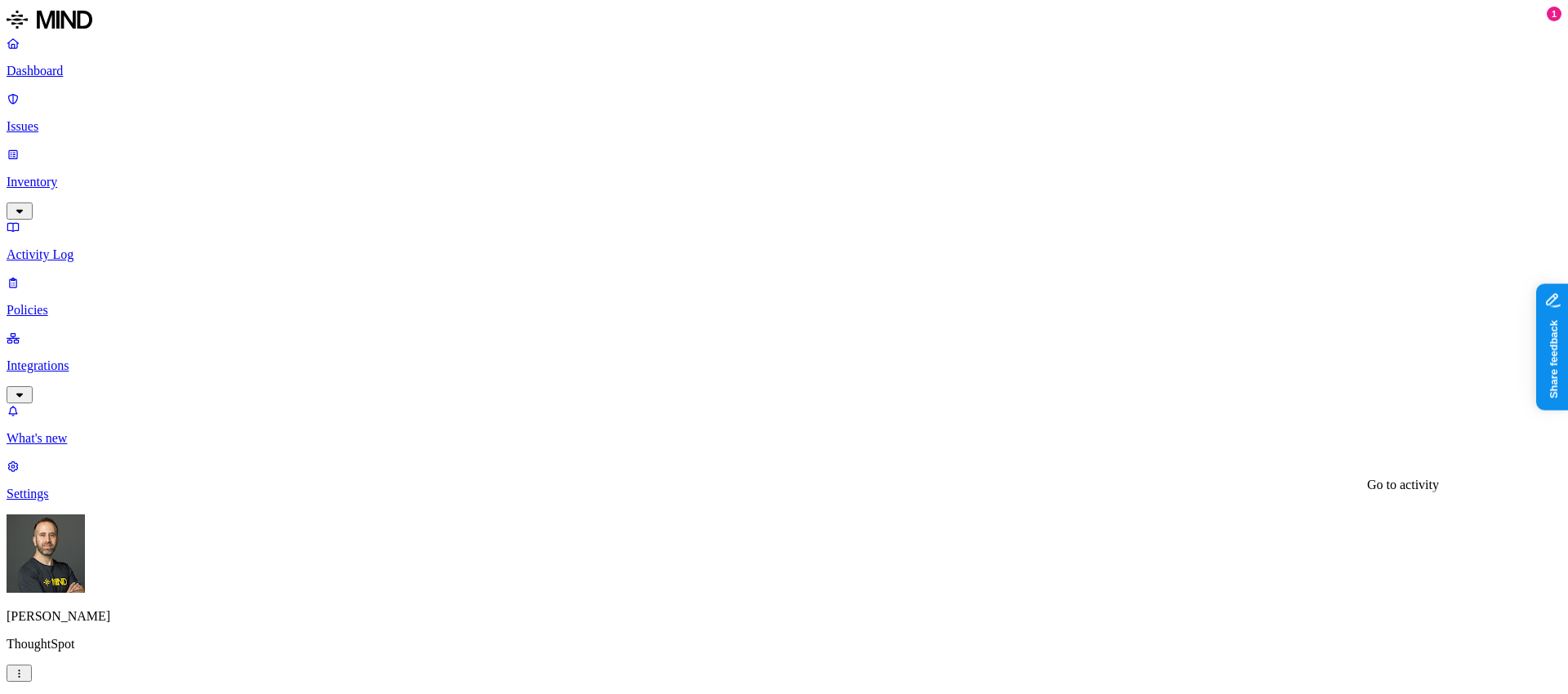 click on "The file Screenshot [DATE] 12.05.59 PM.png was downloaded" at bounding box center (172, 1923) 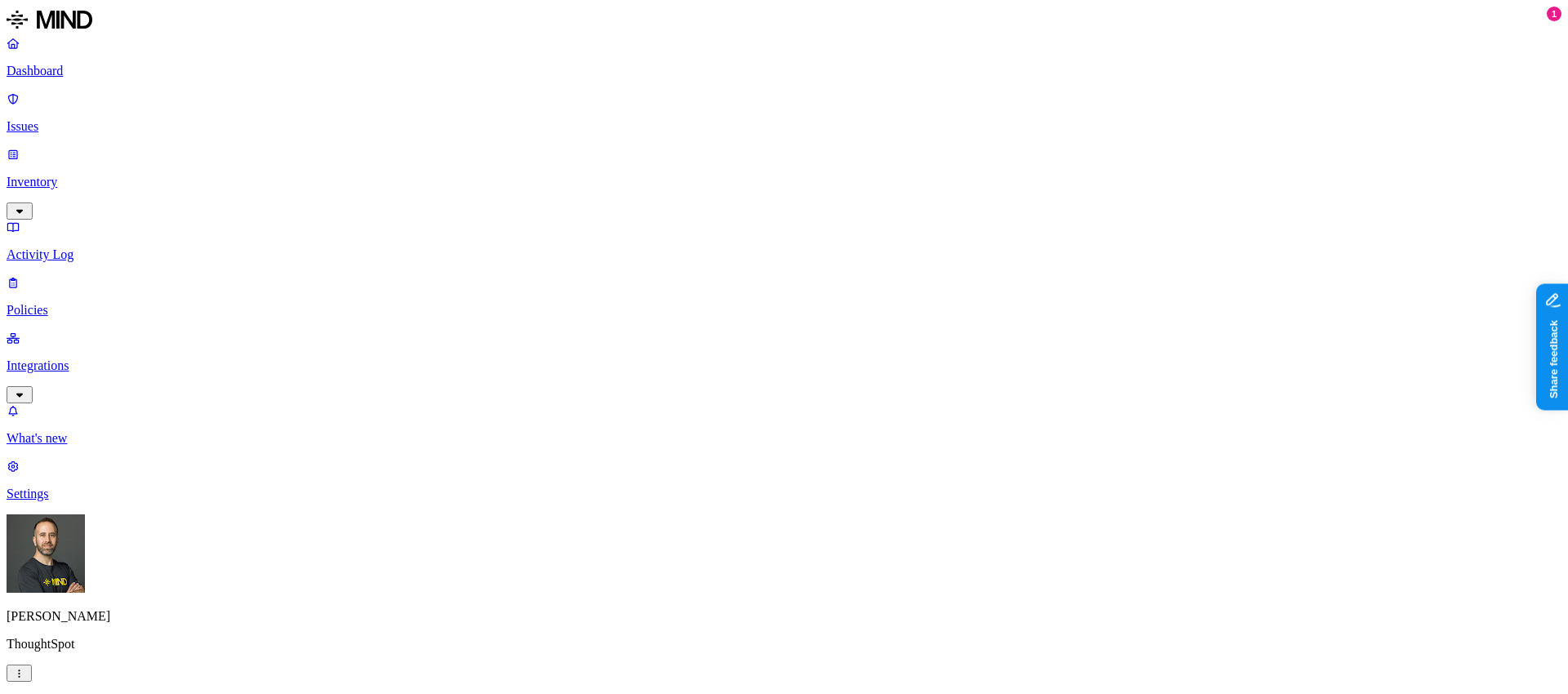 click at bounding box center (19, 1324) 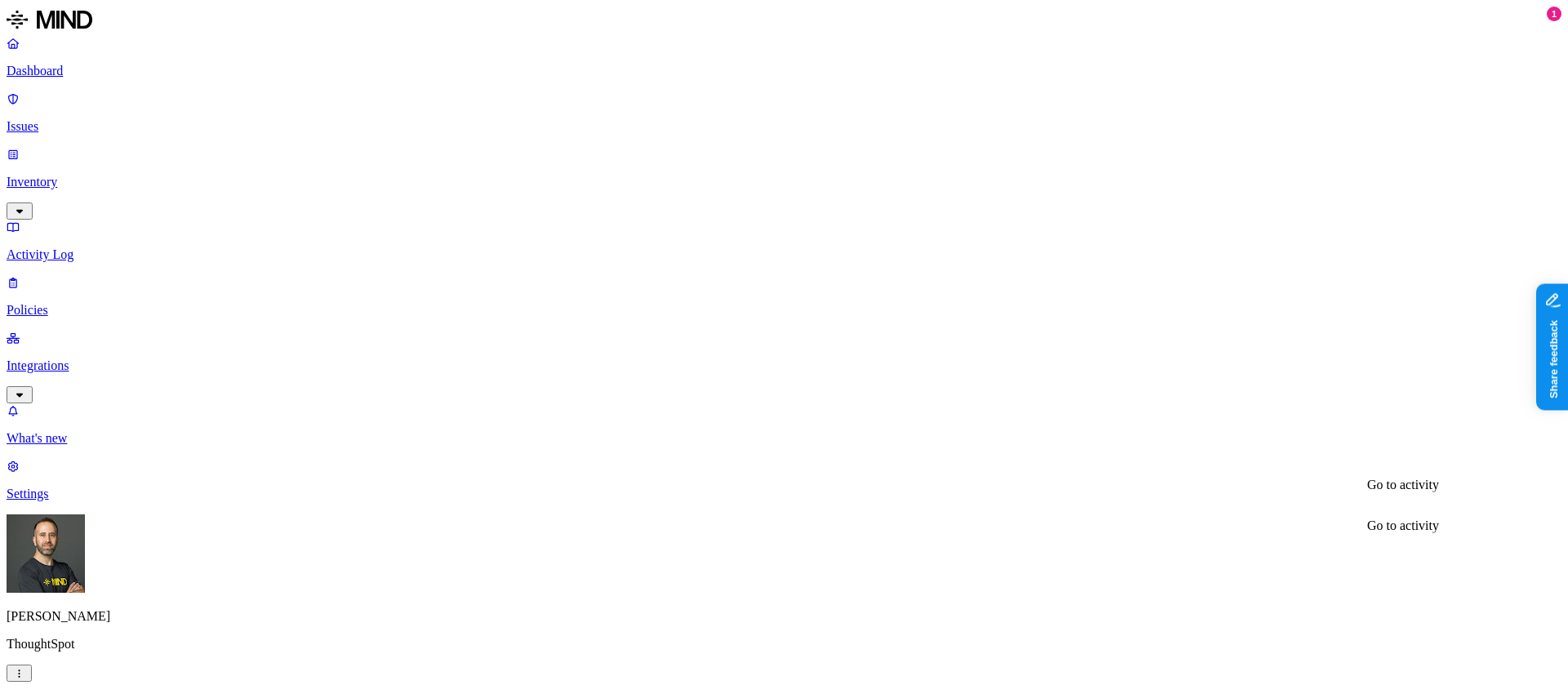 click on "The file Screenshot [DATE] 2.09.26 PM.png was downloaded" at bounding box center (169, 1969) 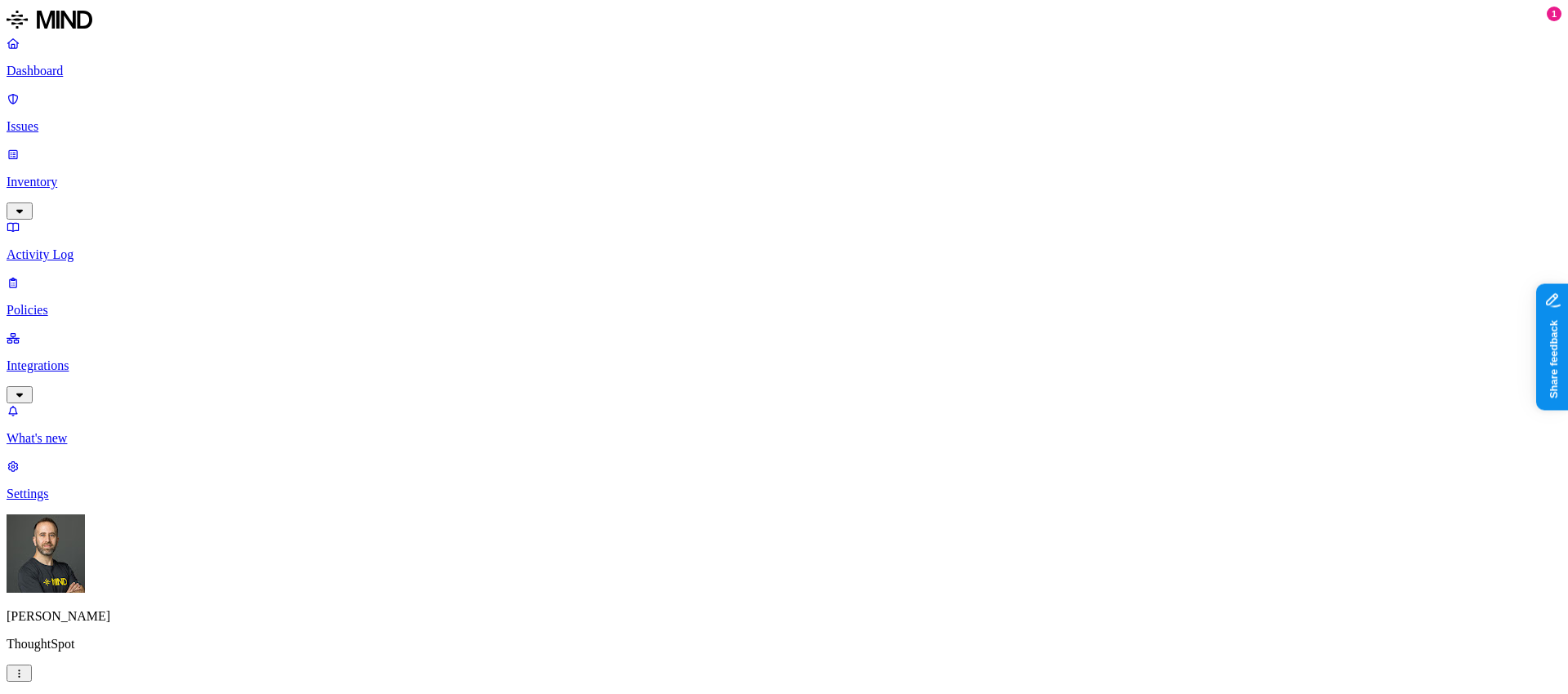 click 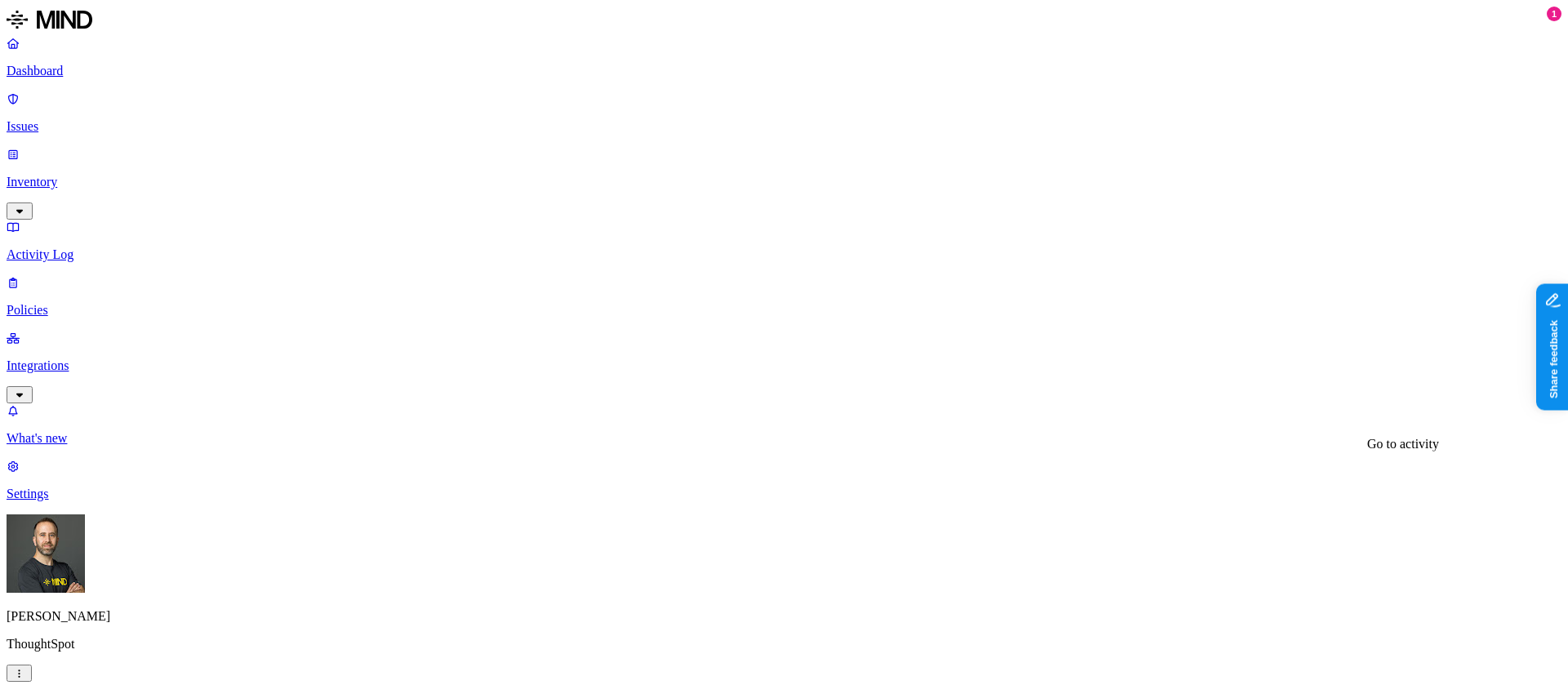 click on "The file PART.table.tml was downloaded" at bounding box center (114, 1876) 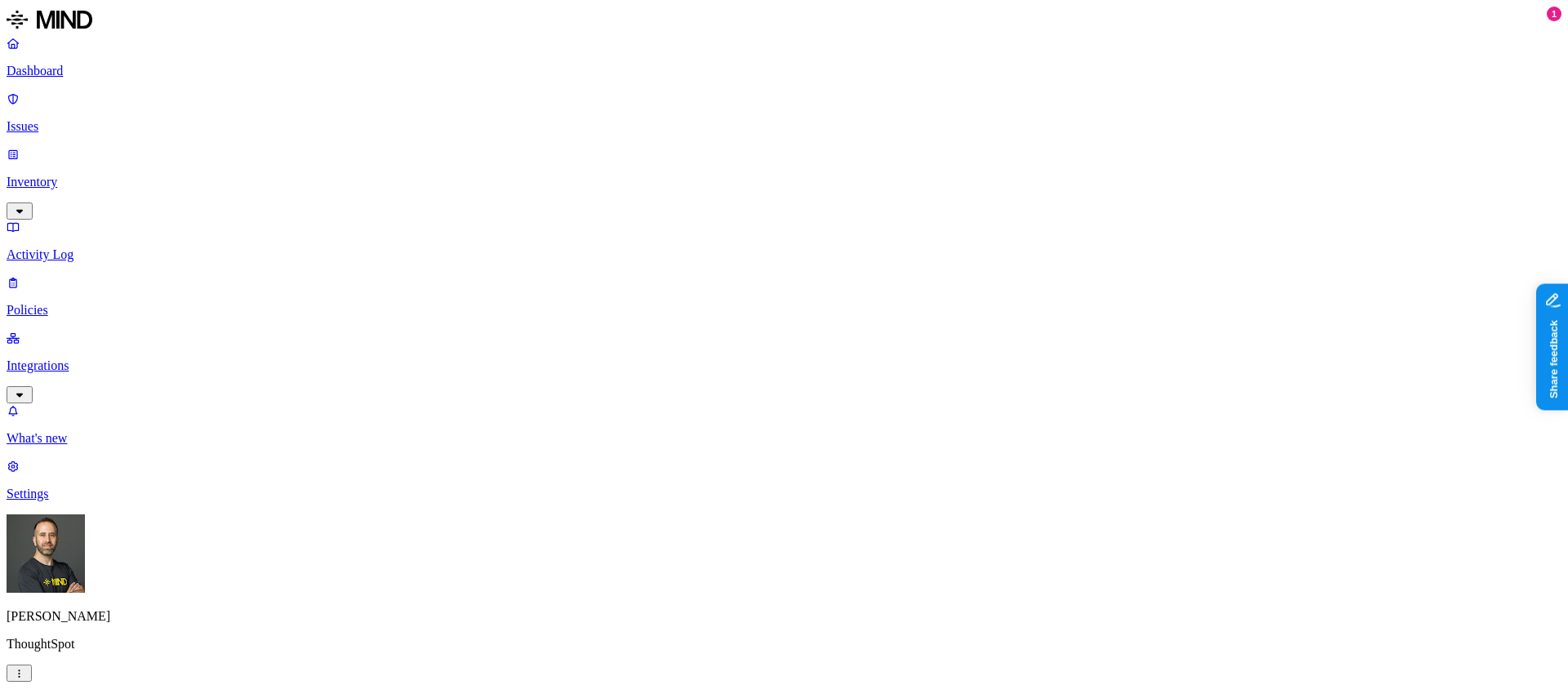 click 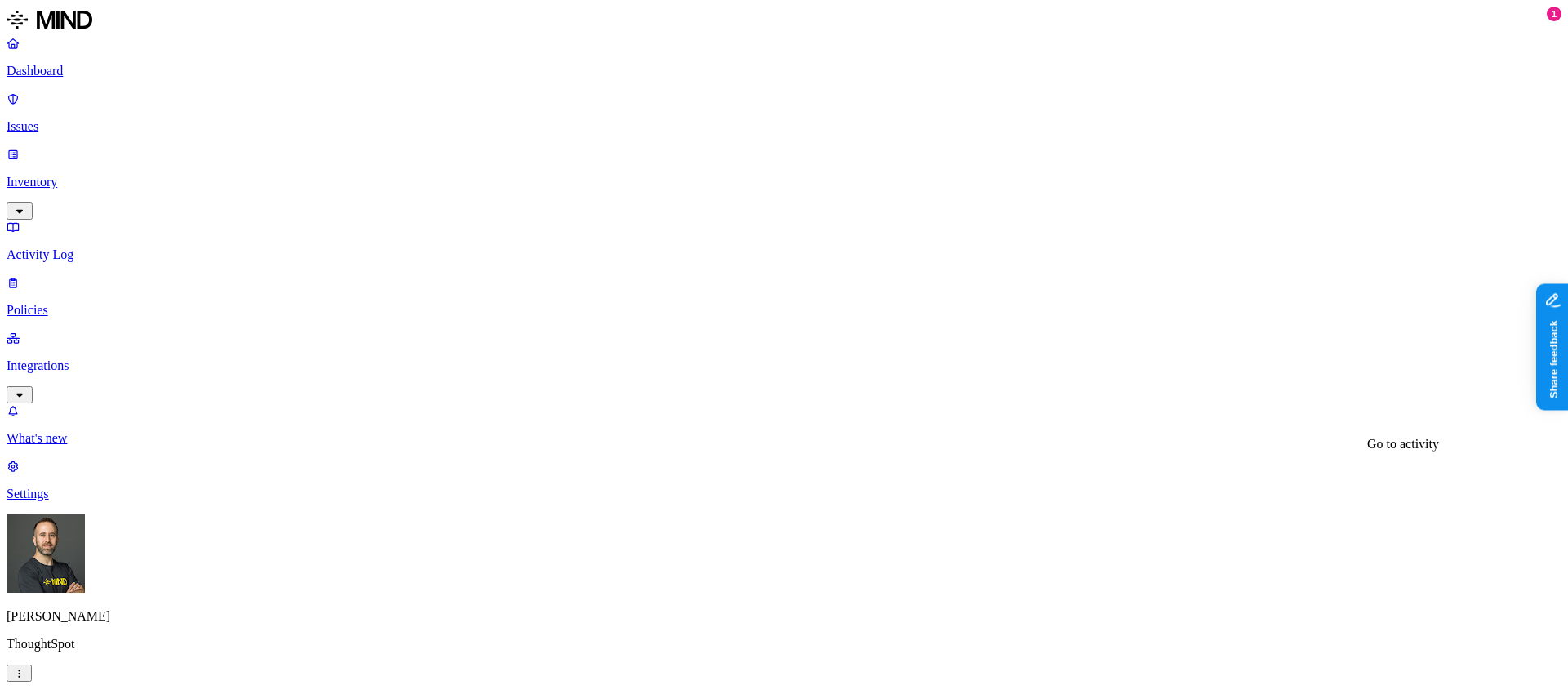 click on "The file Video [DATE].mp4 was downloaded" at bounding box center [125, 1876] 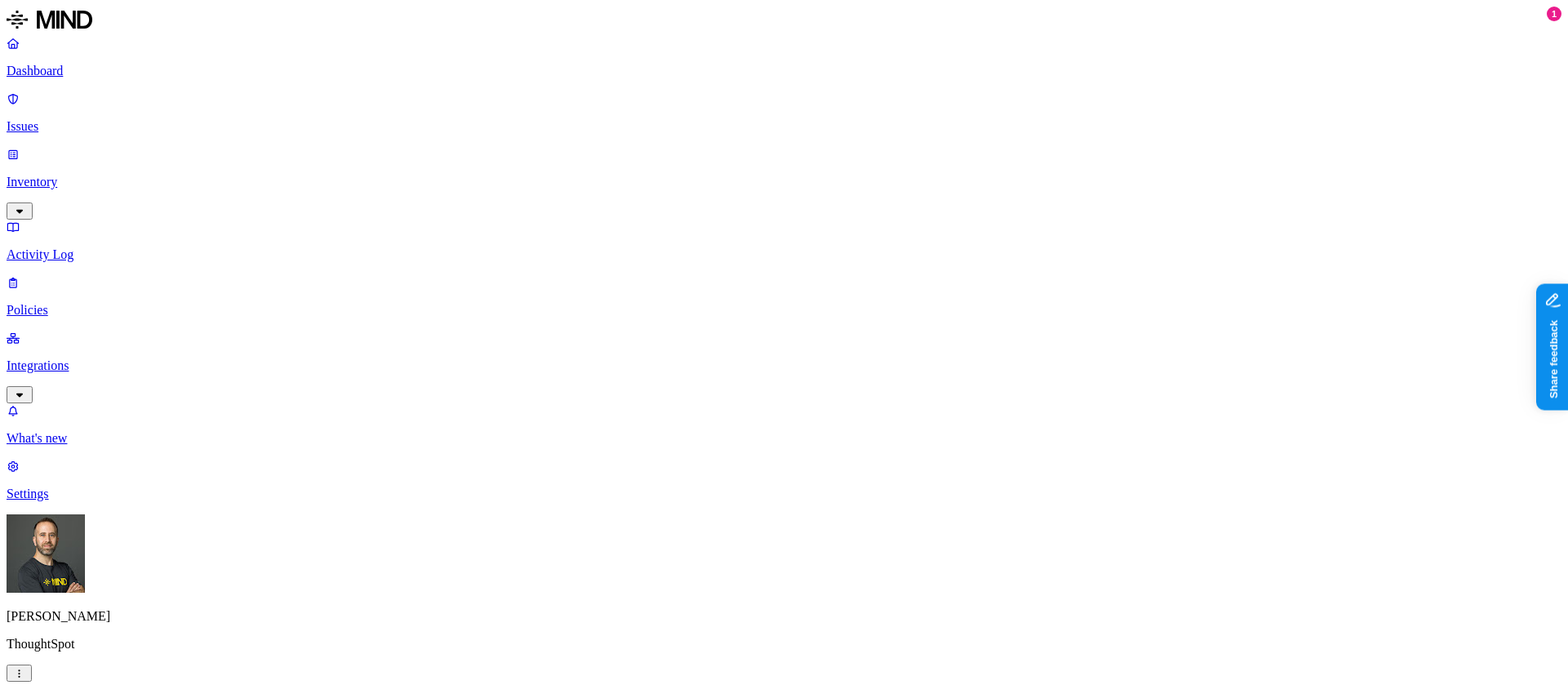 click 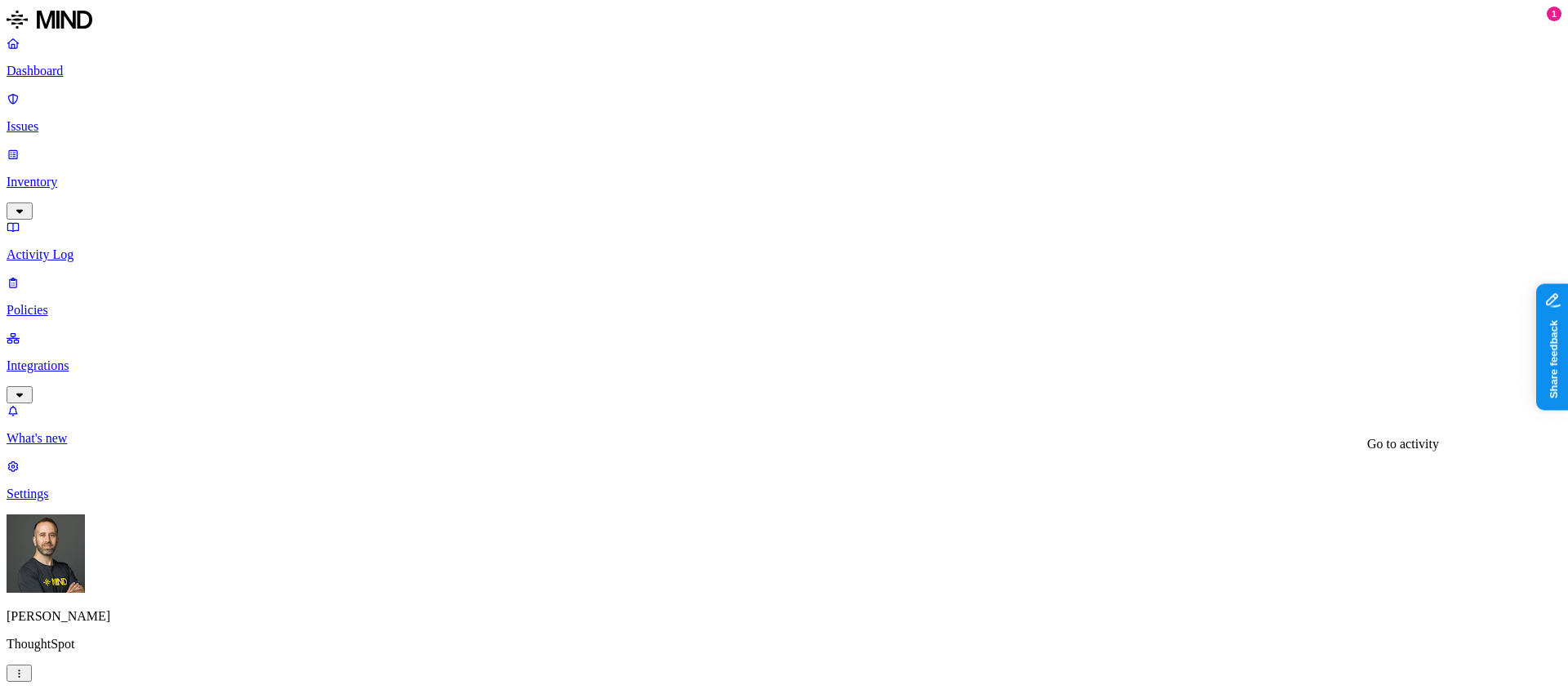 click on "The file MessageBus Comparison was downloaded" at bounding box center (140, 1876) 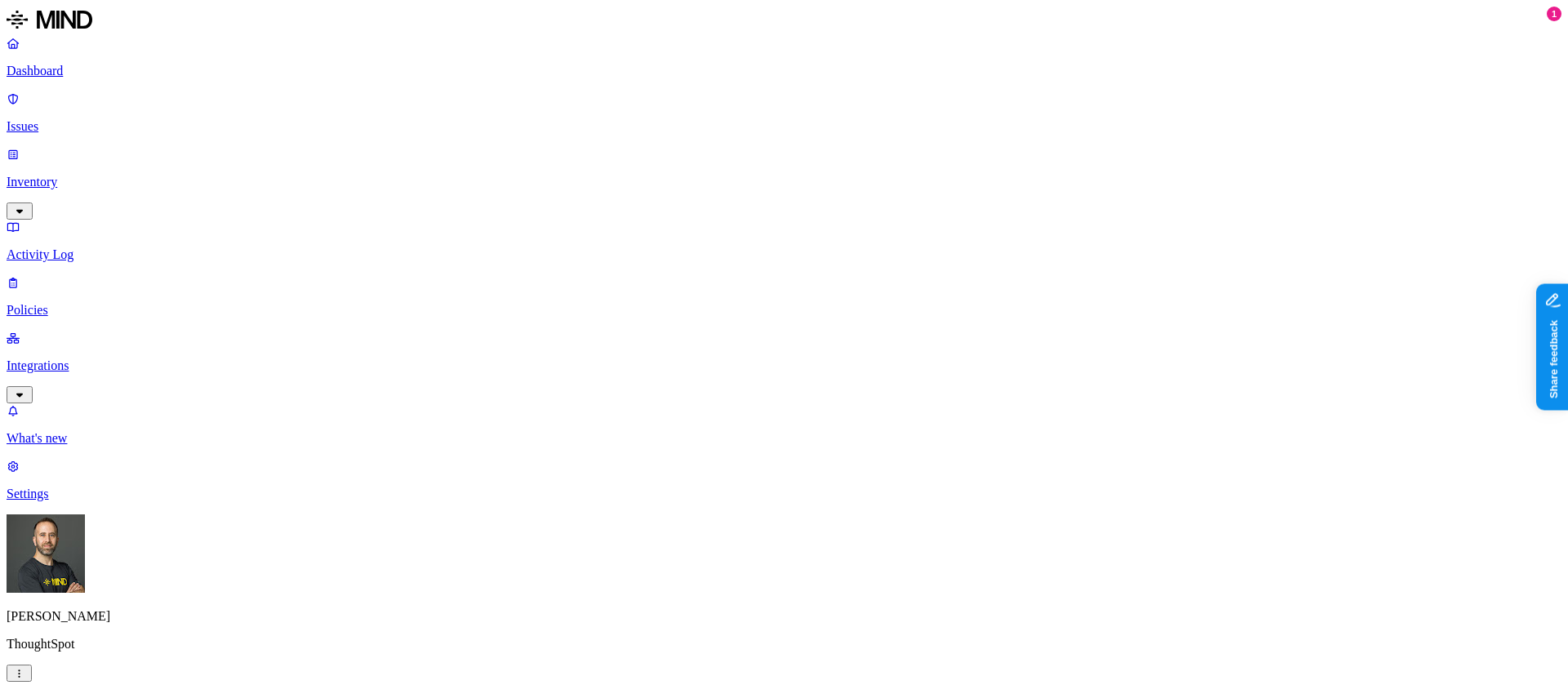 click 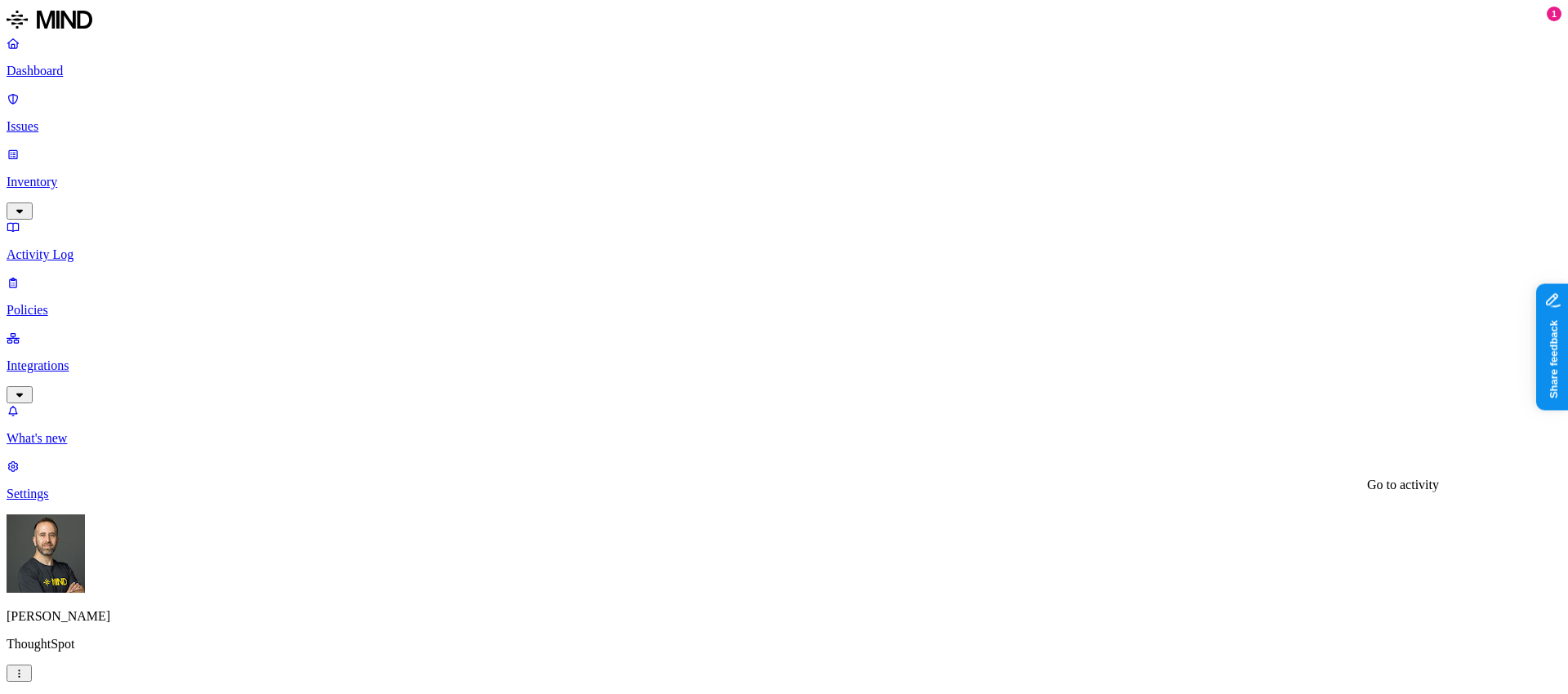 click on "The file Shared_Tenant_Management_Design_Spec.2022 was downloaded" at bounding box center [203, 1923] 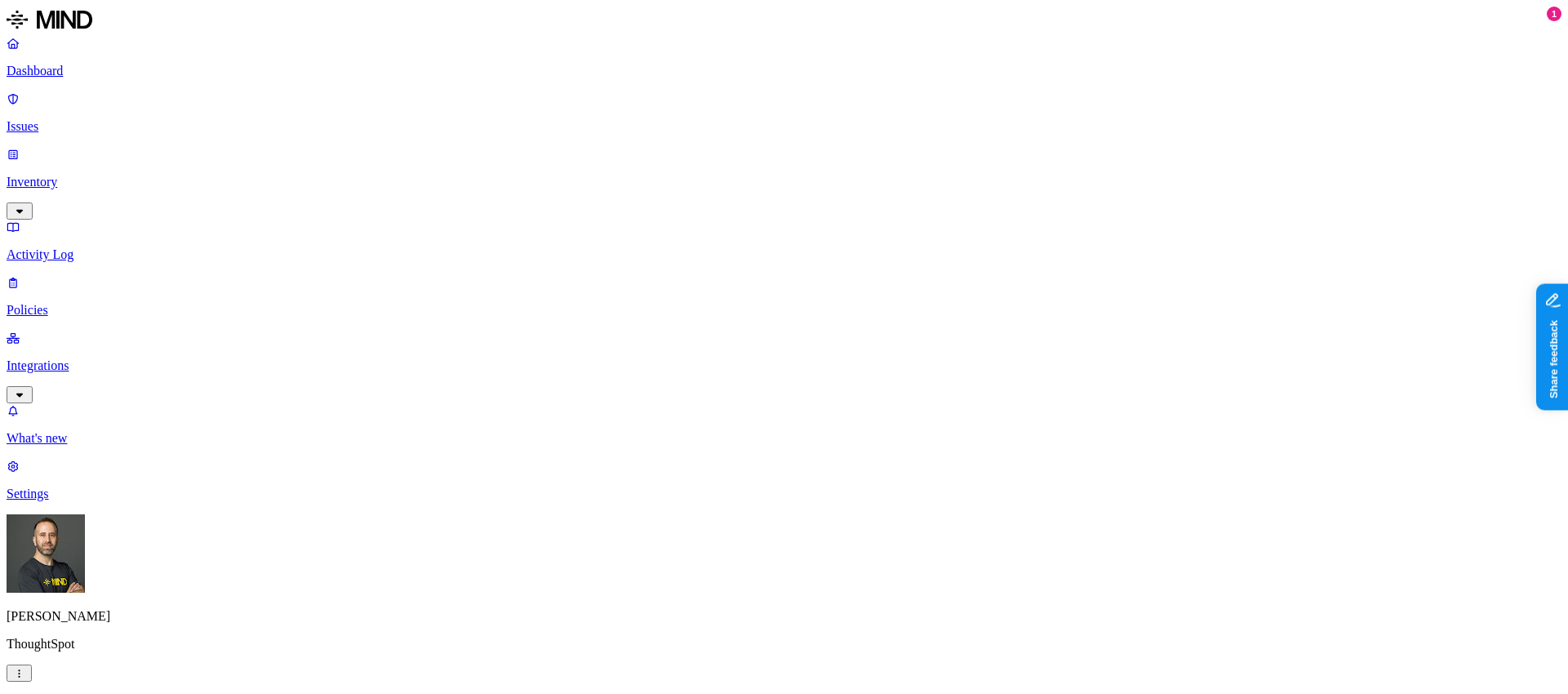 click at bounding box center (19, 1324) 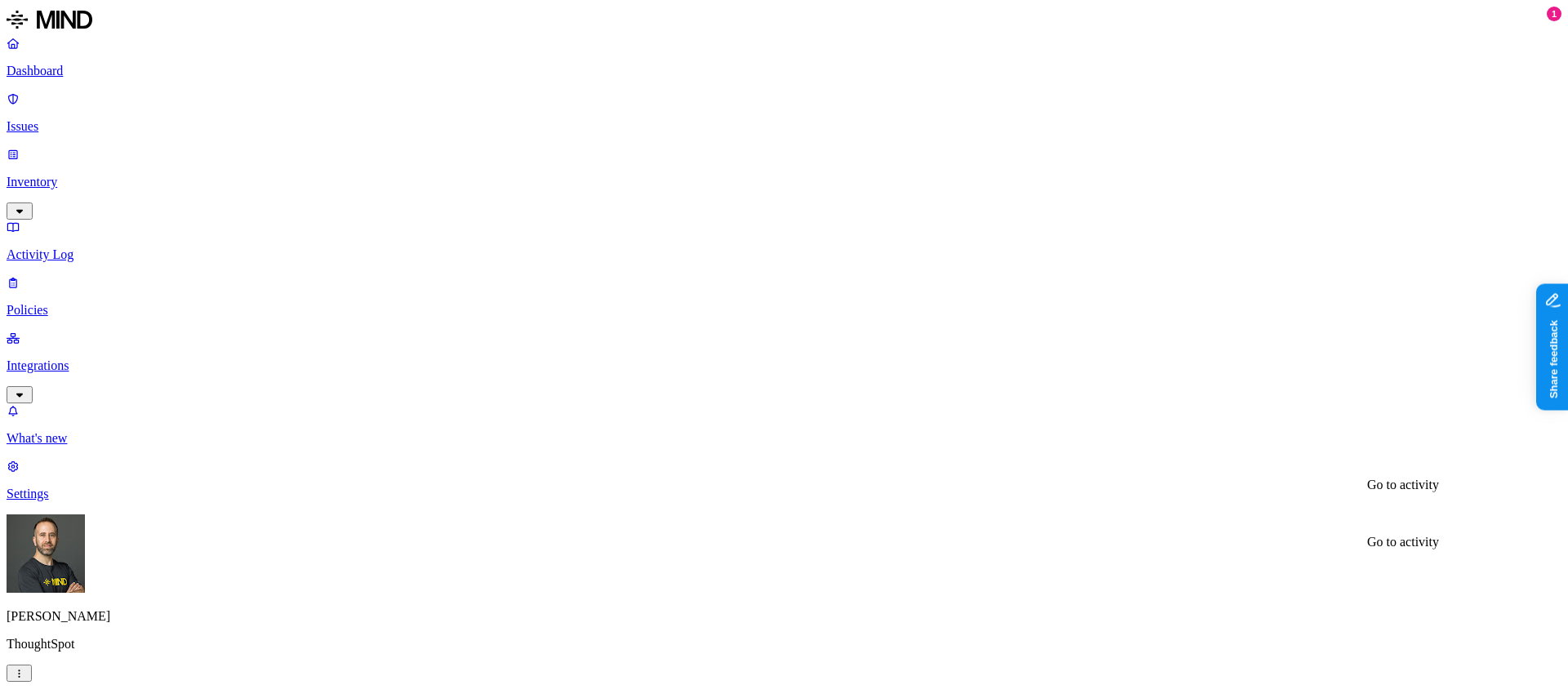 click on "The file Sage Indexing on ElasticSearch Design Spec was downloaded" at bounding box center (191, 1969) 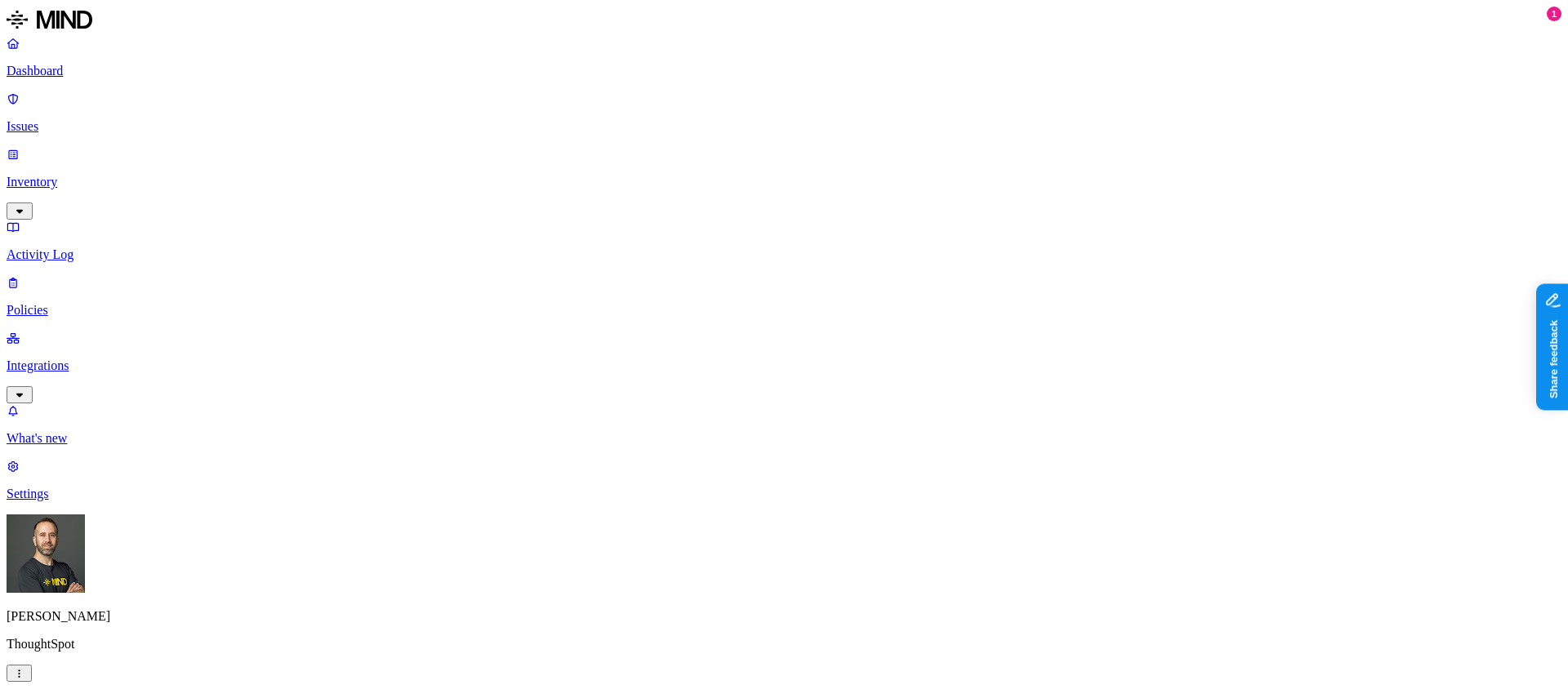 click 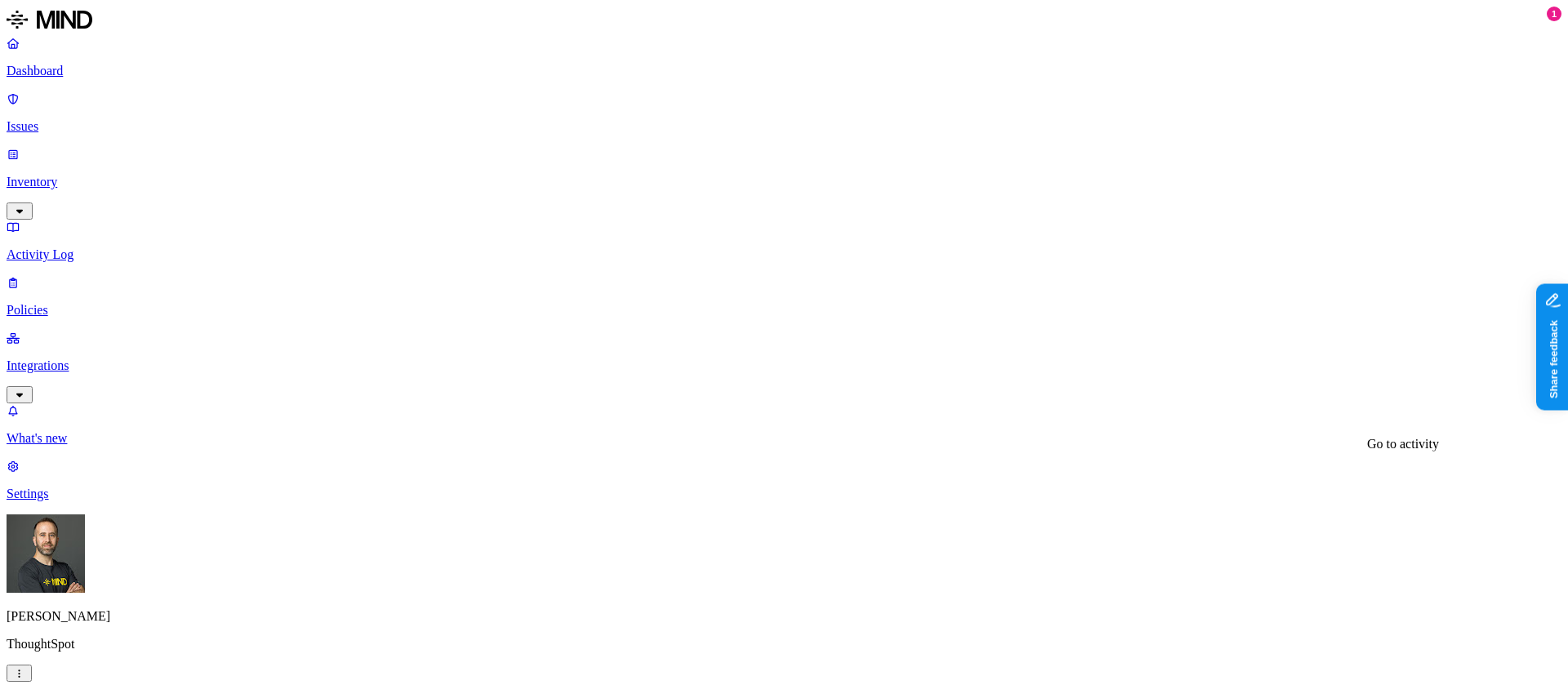 click on "The file Unblocking Liveboard API Response.docx was downloaded" at bounding box center [186, 1876] 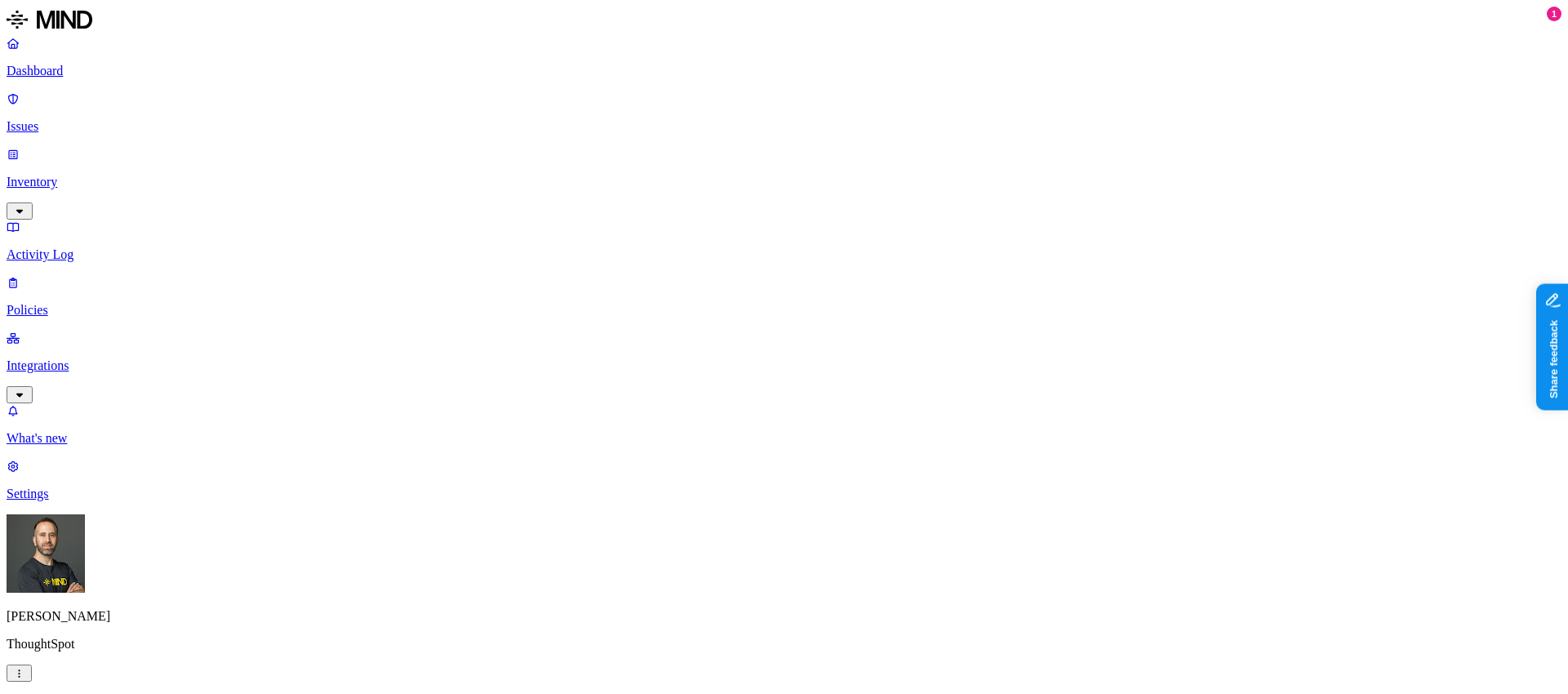 click 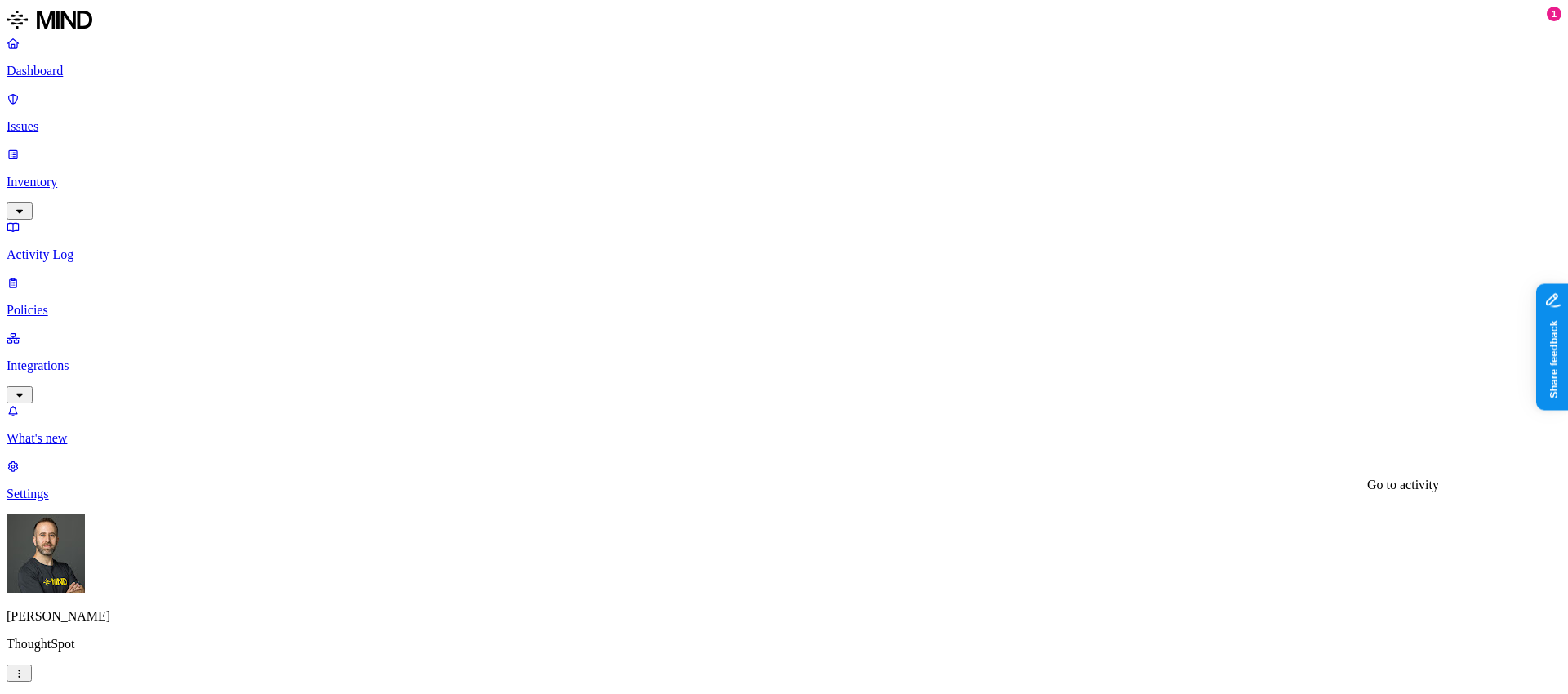 click on "The file mouse_pad_invoice.pdf was downloaded" at bounding box center (136, 1923) 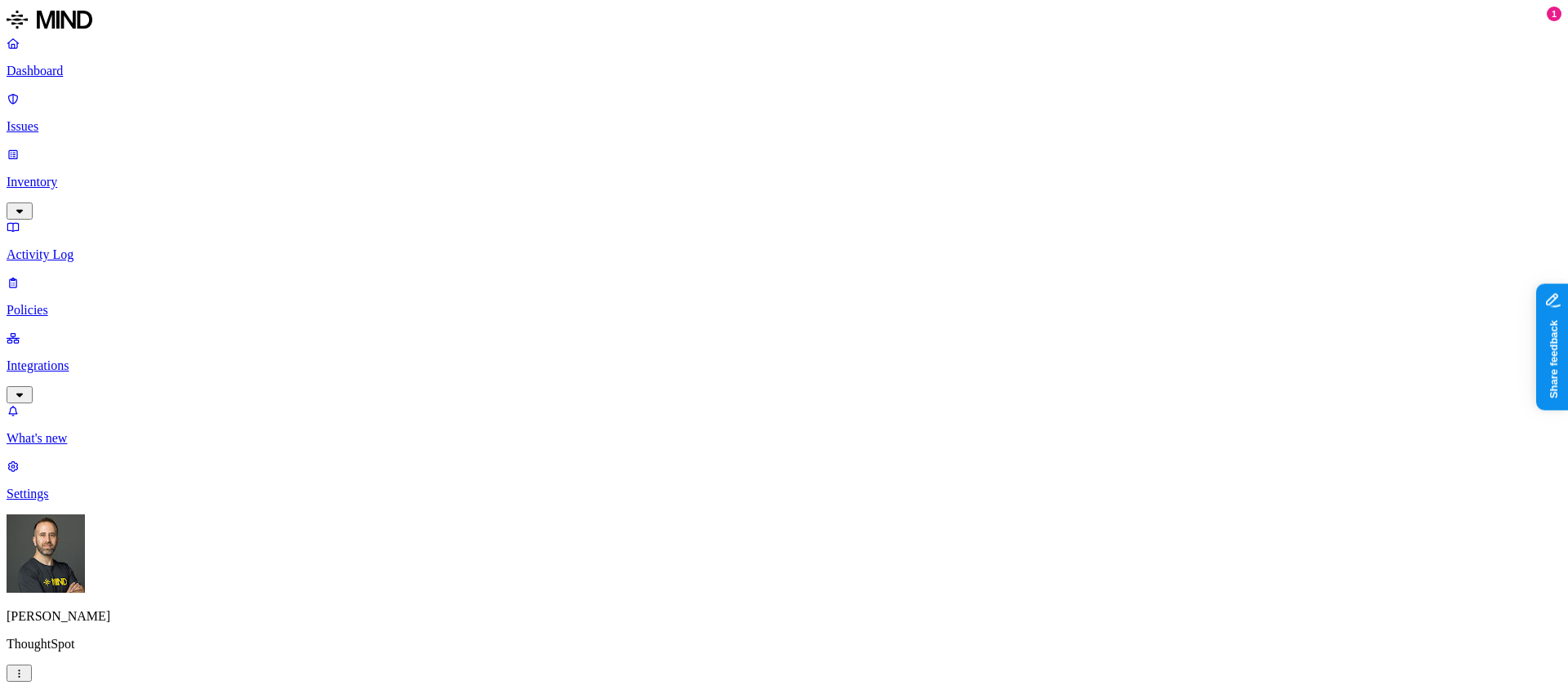 click 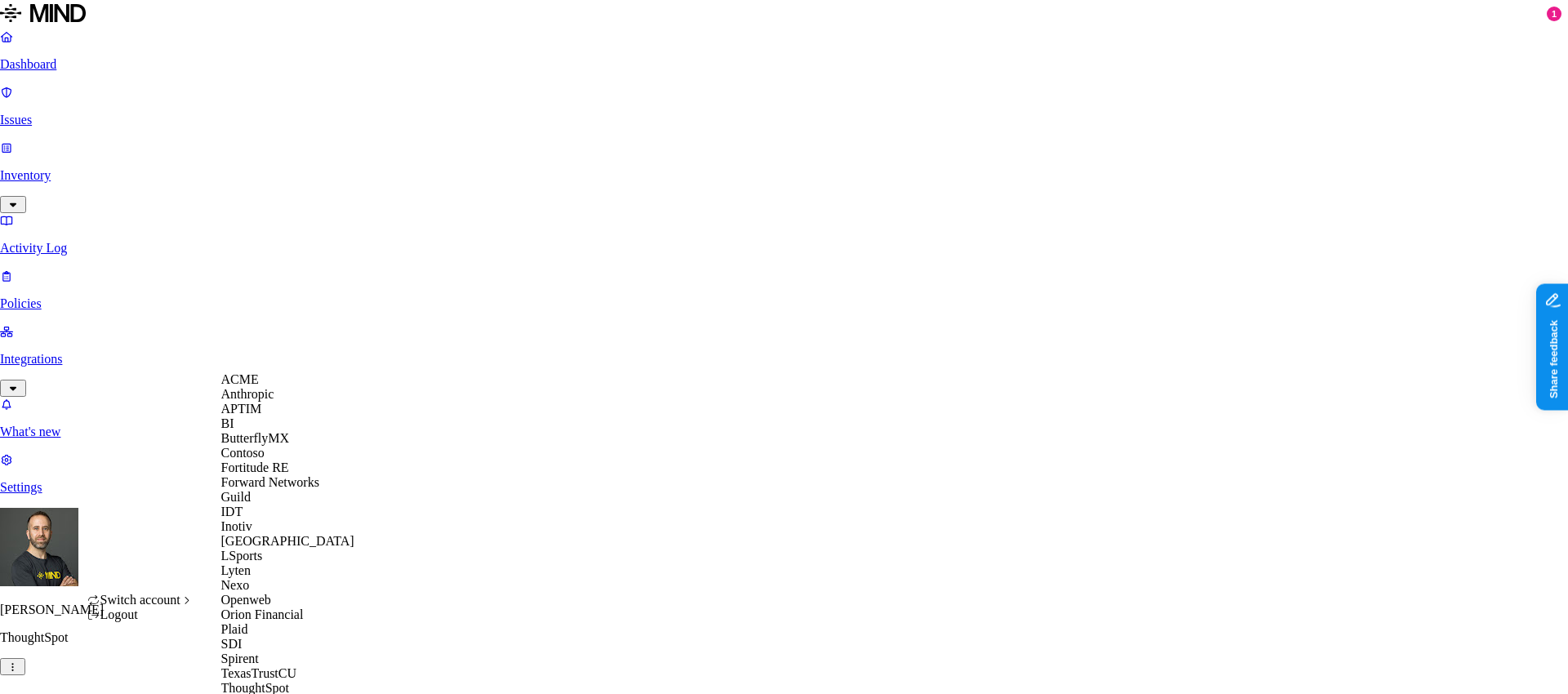 click on "APTIM" at bounding box center [287, 409] 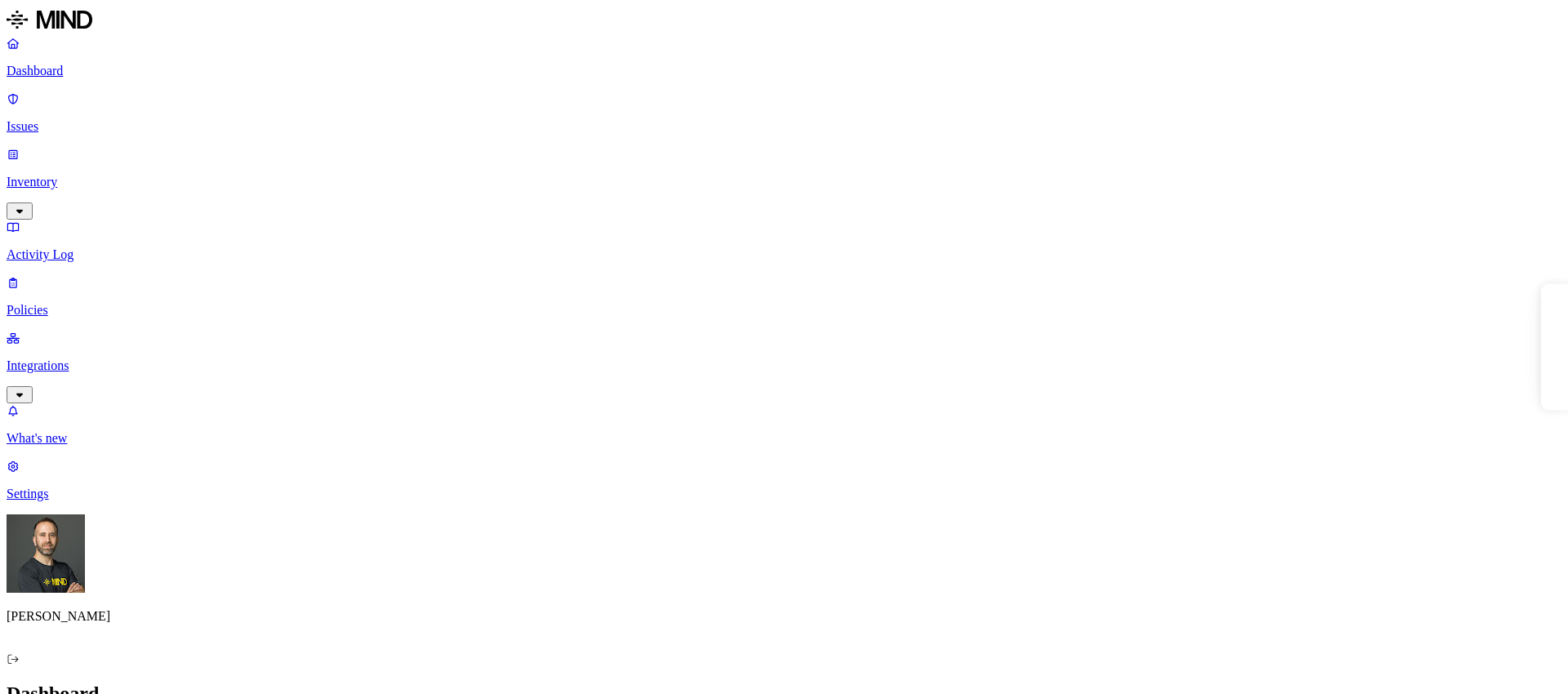 scroll, scrollTop: 0, scrollLeft: 0, axis: both 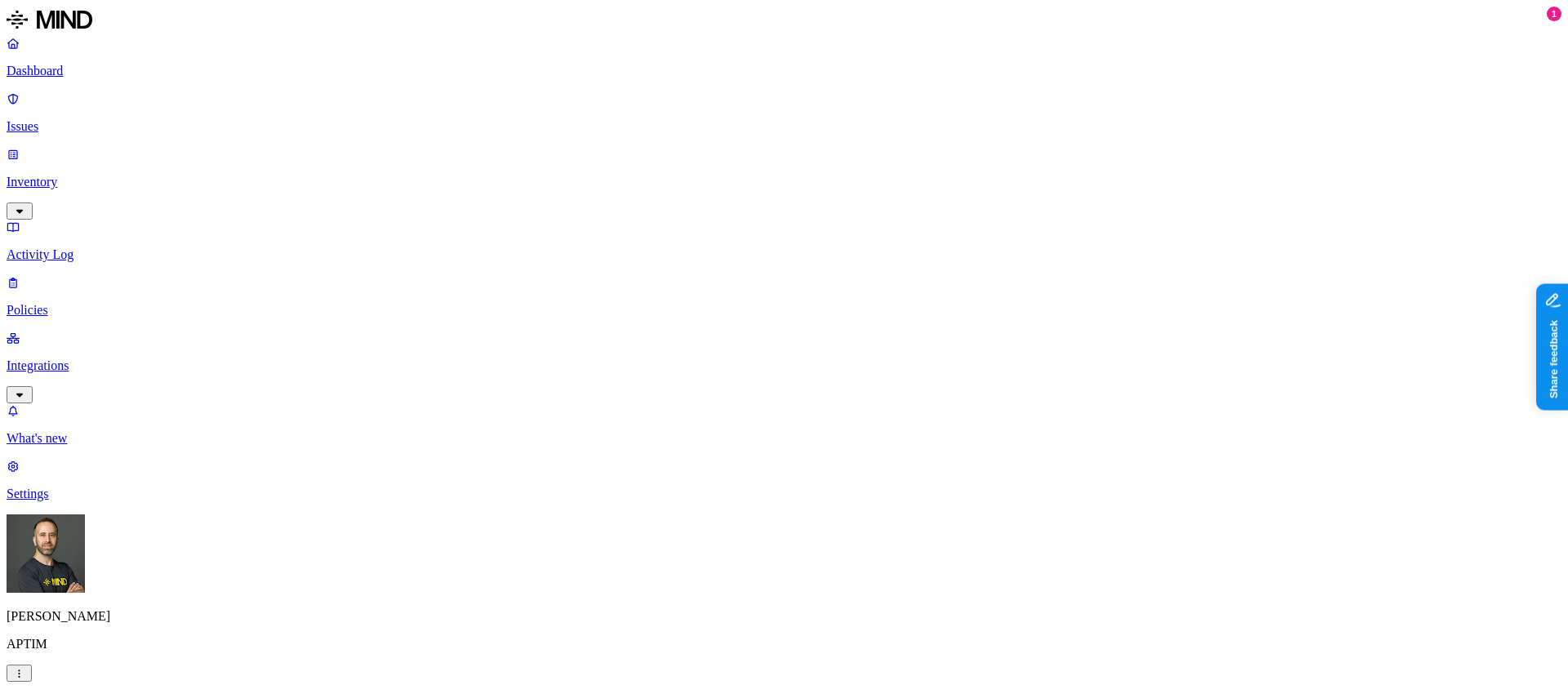 click on "Password [SECURITY_DATA]" at bounding box center [817, 1666] 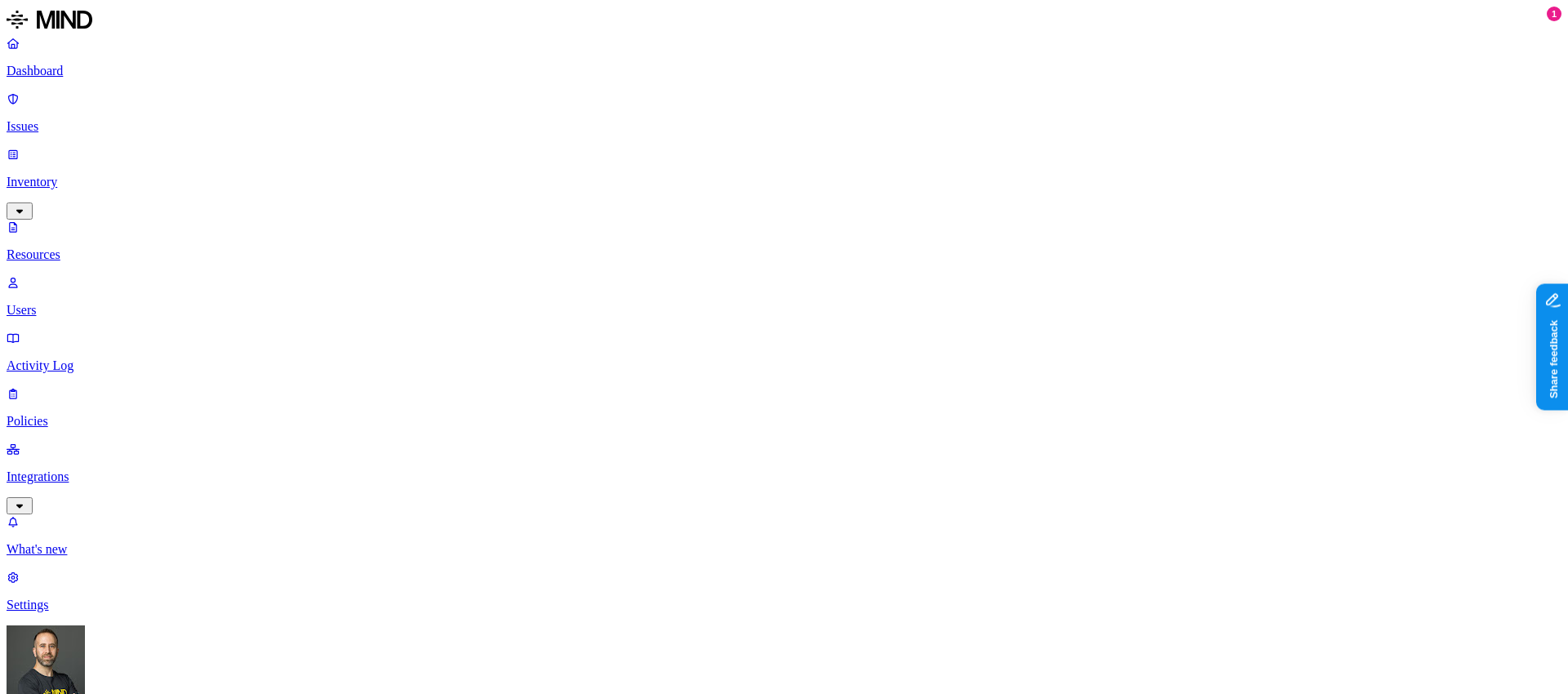 click on "Dashboard" at bounding box center (784, 71) 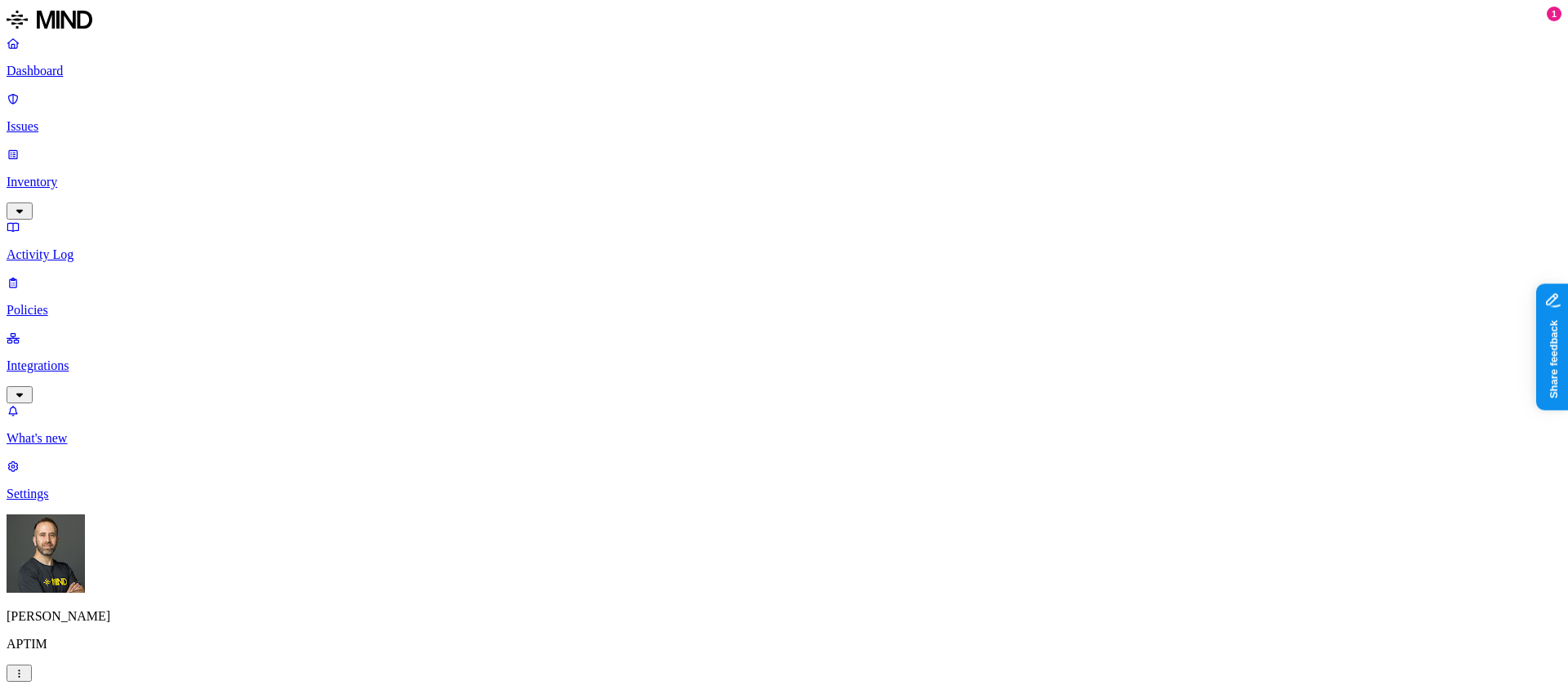 click on "Dashboard 0" at bounding box center [784, 775] 